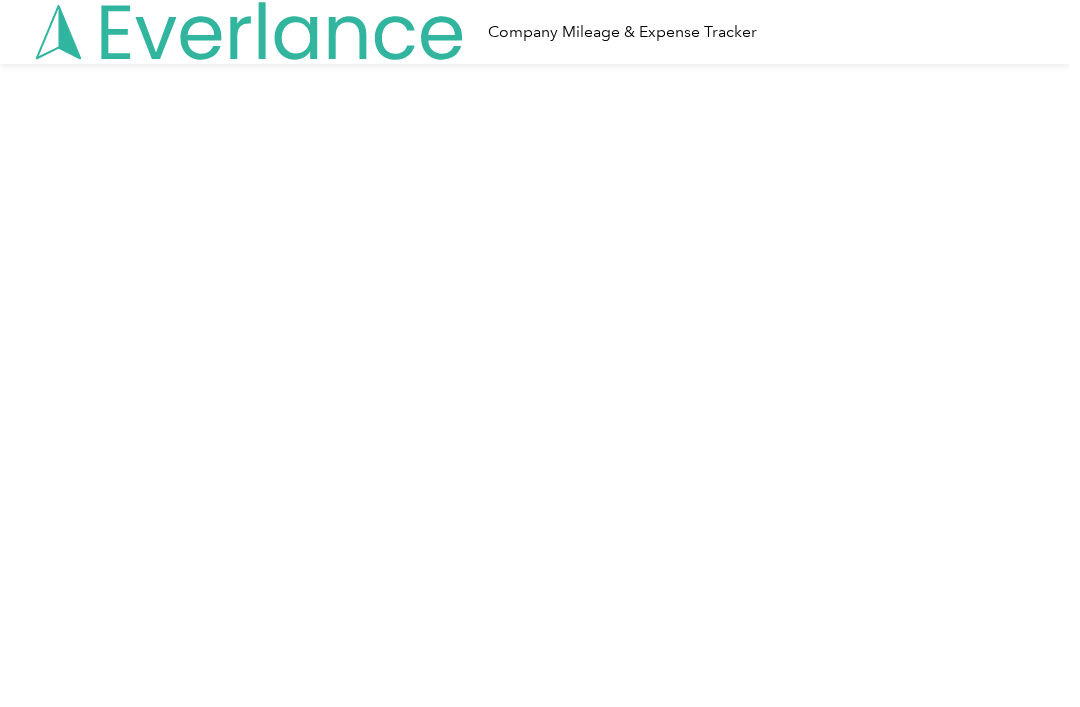 scroll, scrollTop: 0, scrollLeft: 0, axis: both 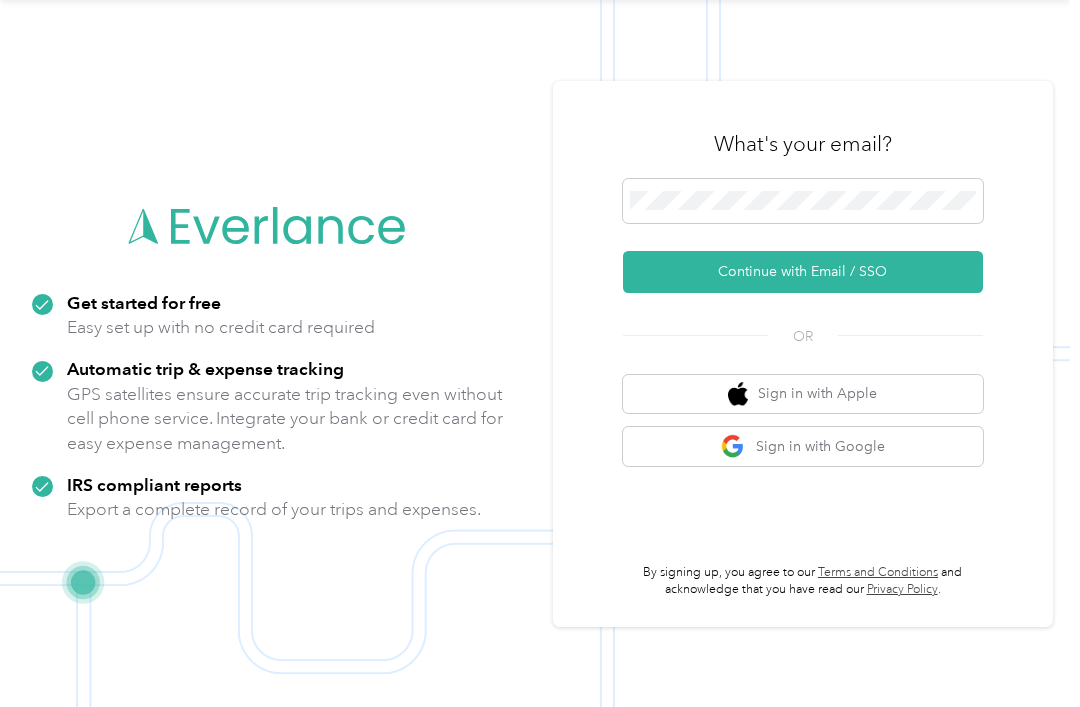 click on "Continue with Email / SSO" at bounding box center [803, 272] 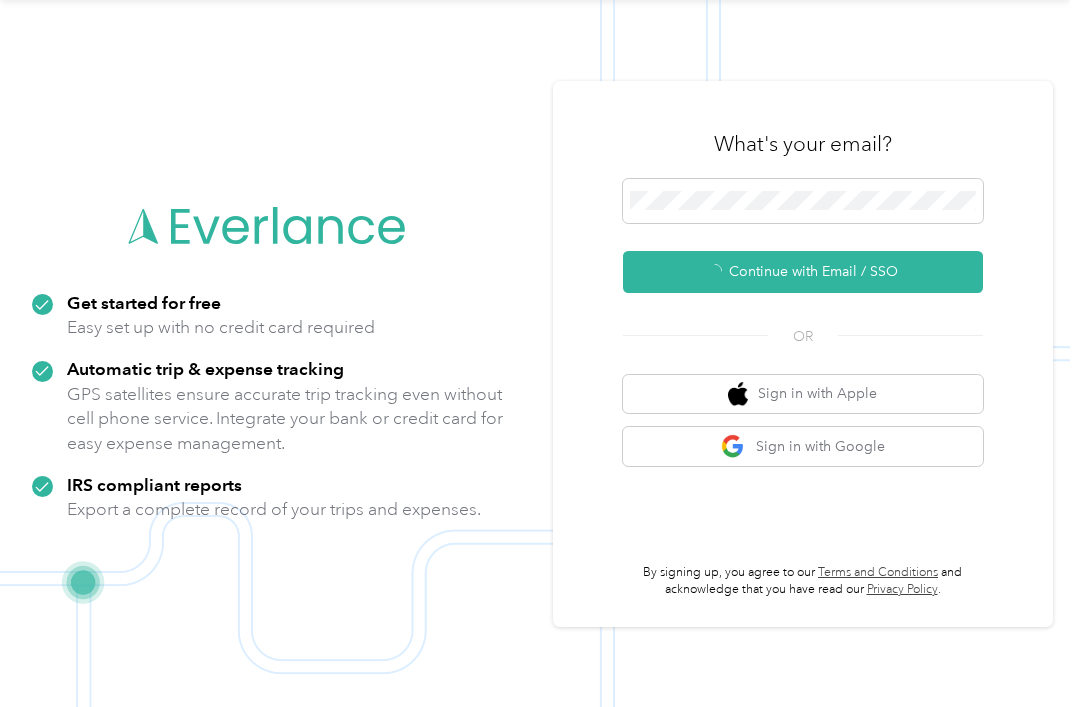 scroll, scrollTop: 36, scrollLeft: 0, axis: vertical 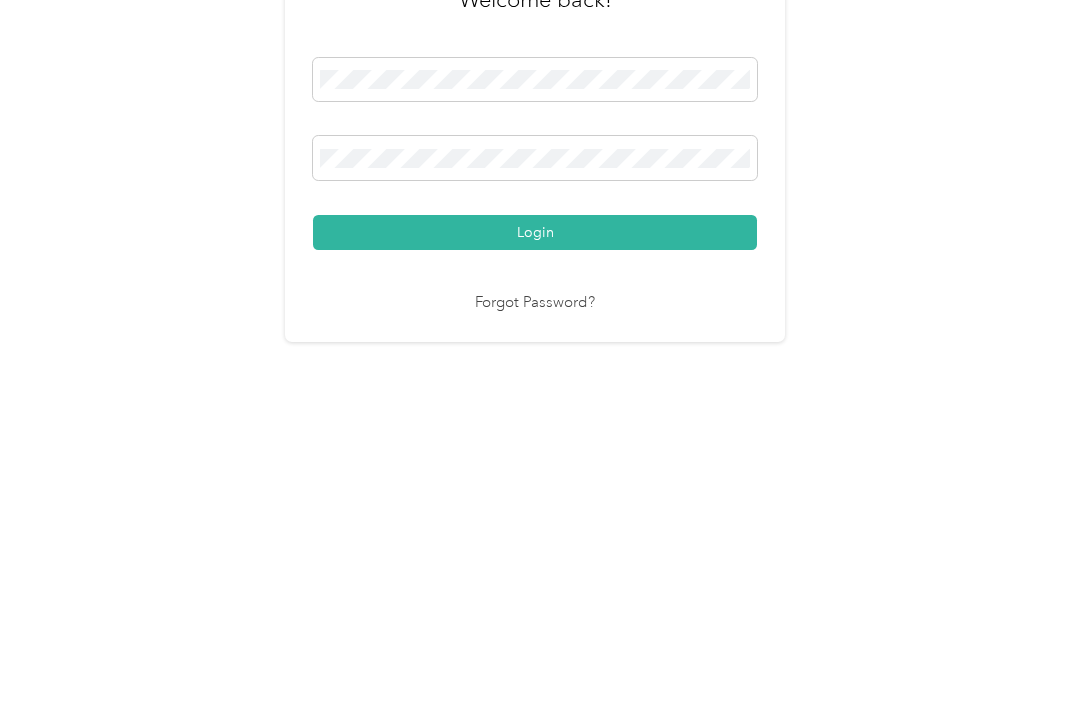 click on "Login" at bounding box center (535, 479) 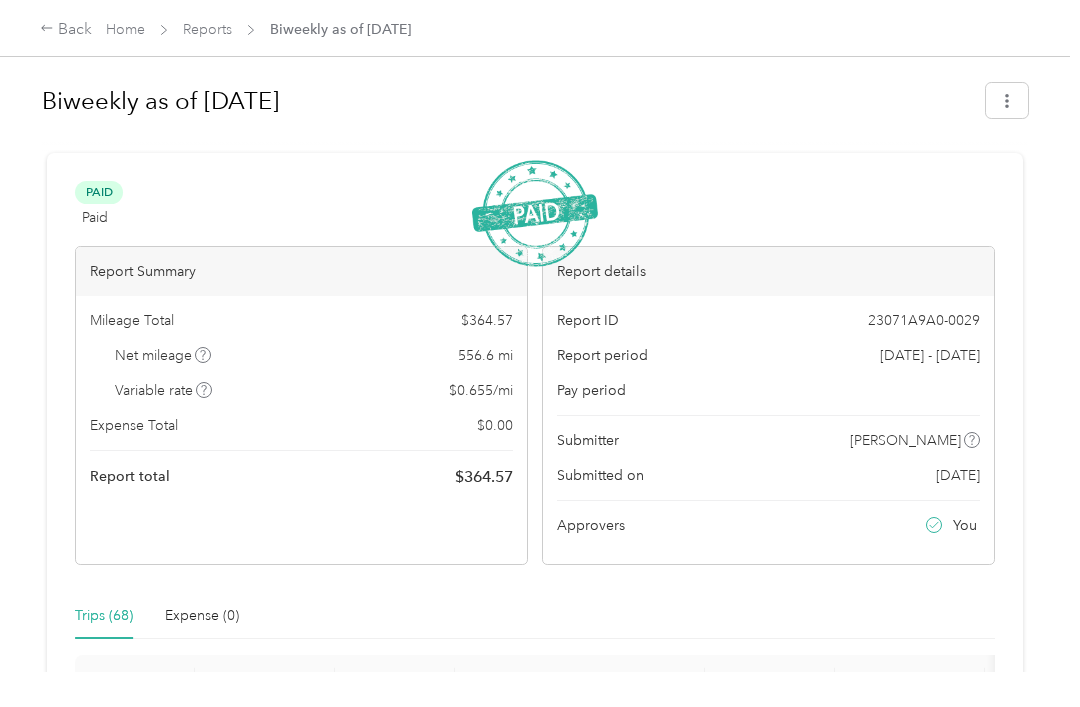 scroll, scrollTop: 0, scrollLeft: 0, axis: both 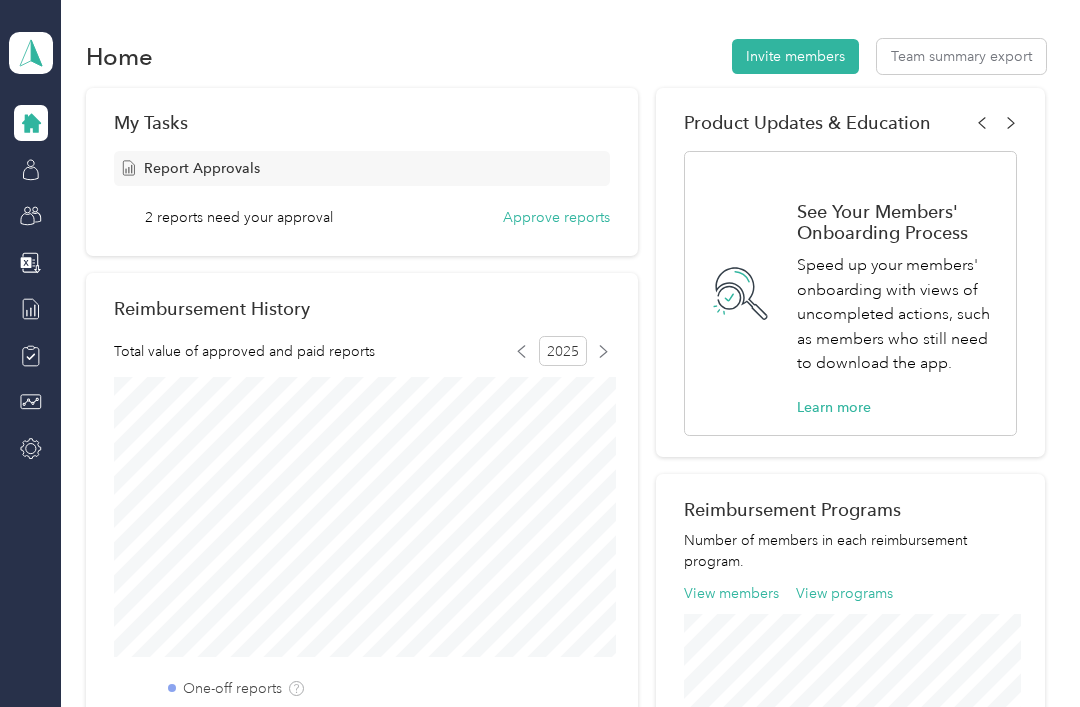click on "Approve reports" at bounding box center (556, 217) 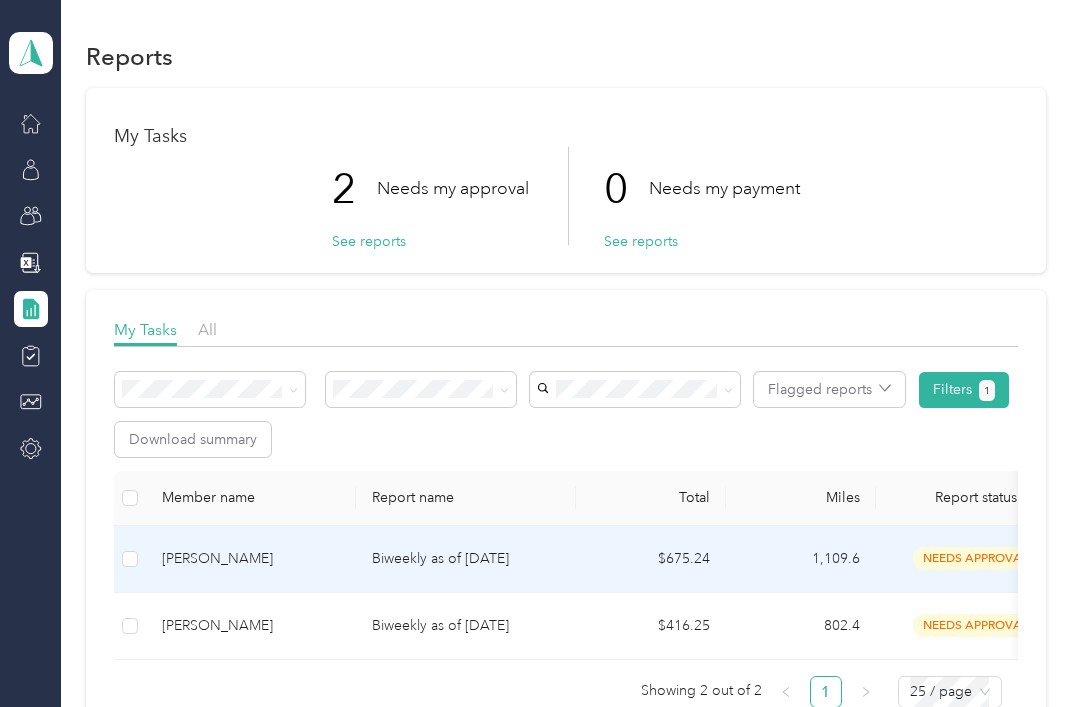 click at bounding box center (130, 559) 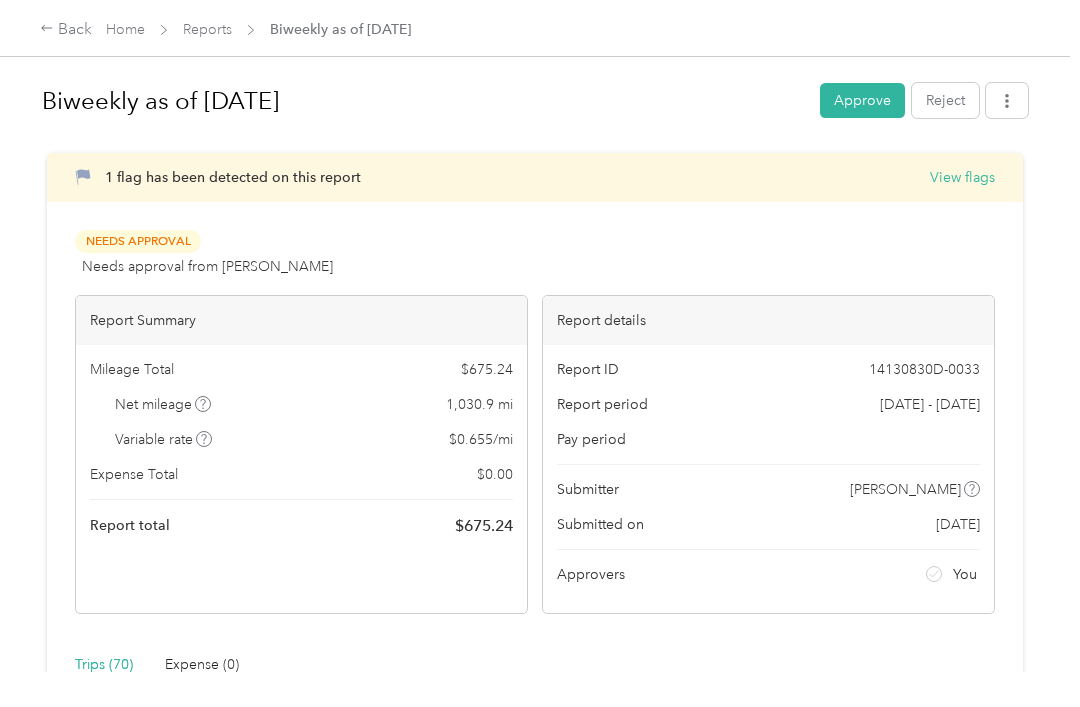 scroll, scrollTop: 0, scrollLeft: 0, axis: both 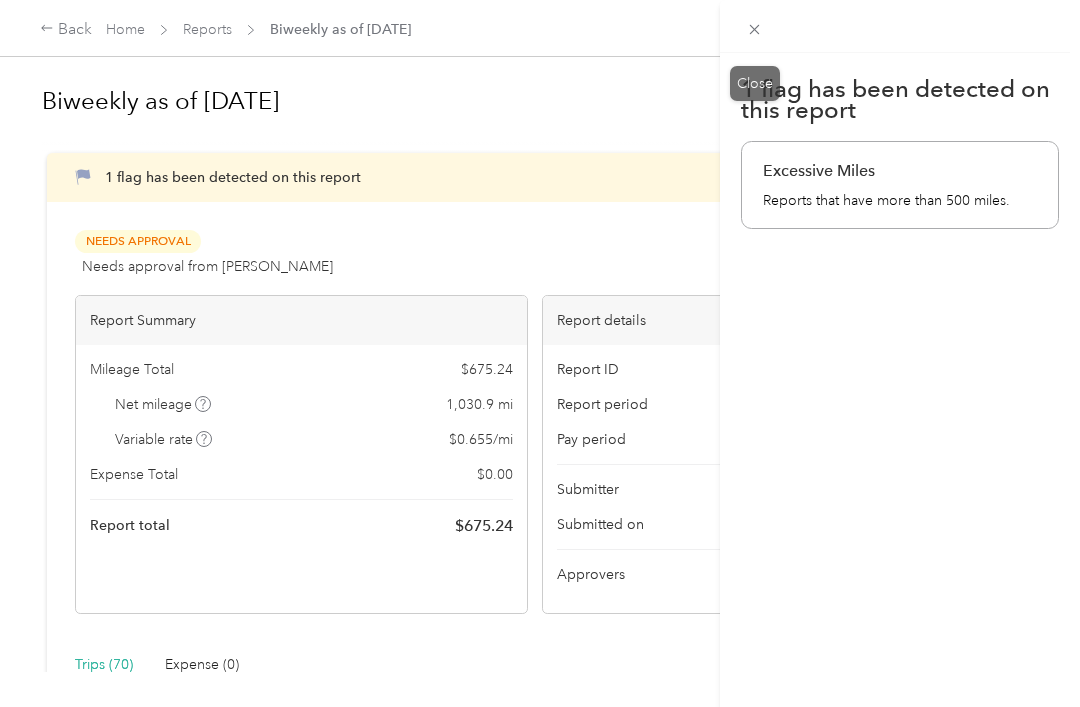 click 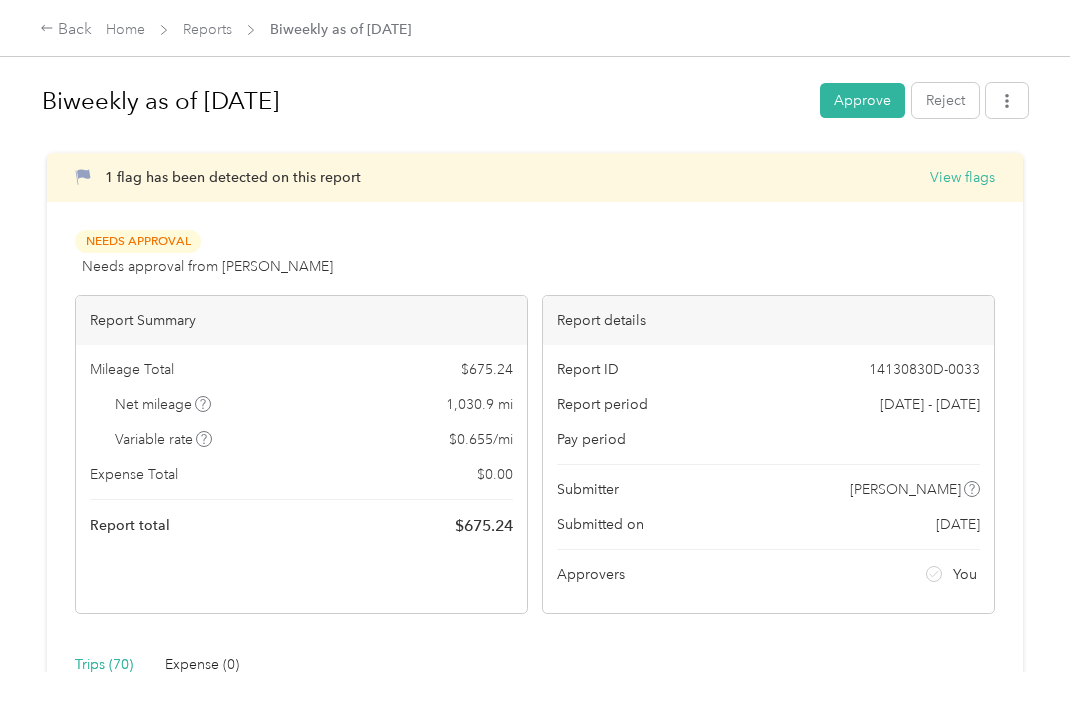 scroll, scrollTop: 0, scrollLeft: 0, axis: both 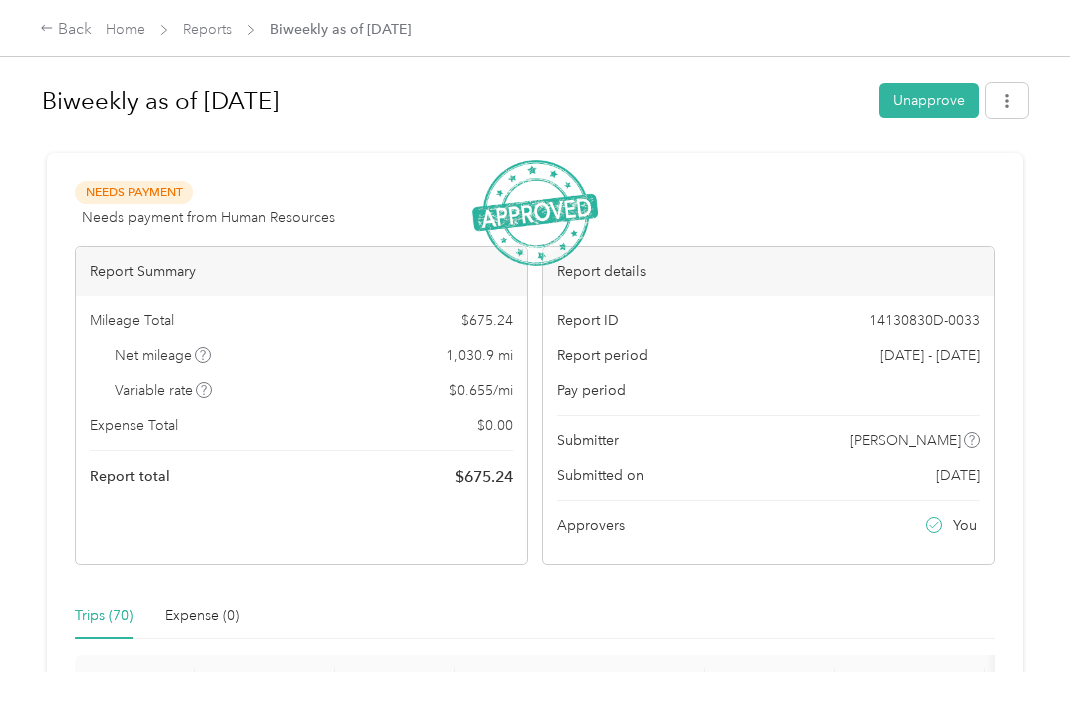 click on "Home Reports Biweekly as of [DATE]" at bounding box center [258, 29] 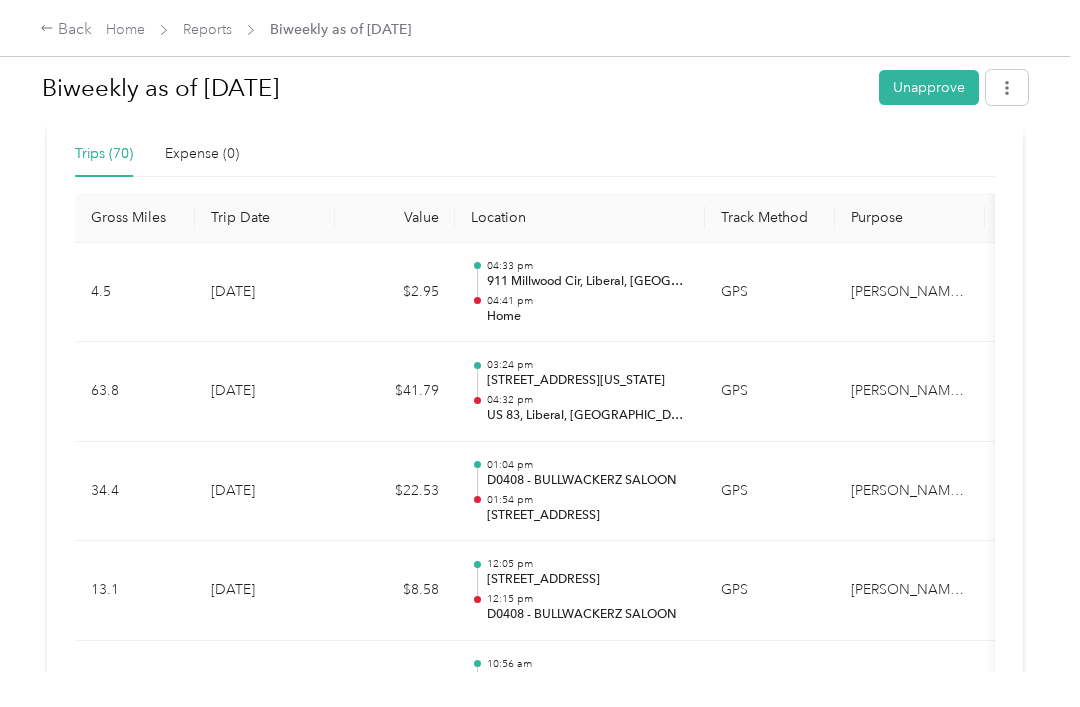 scroll, scrollTop: 462, scrollLeft: 0, axis: vertical 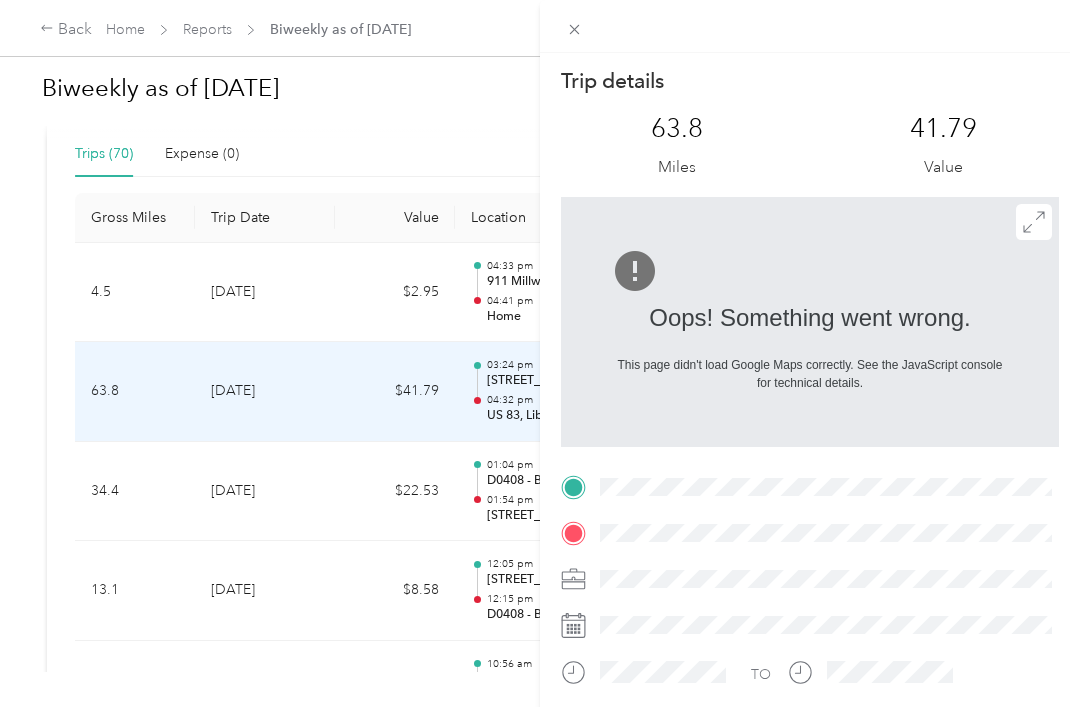 click on "Trip details This trip cannot be edited because it is either under review, approved, or paid. Contact your Team Manager to edit it. 63.8 Miles 41.79 Value  Oops! Something went wrong. This page didn't load Google Maps correctly. See the JavaScript console for technical details. TO" at bounding box center (540, 353) 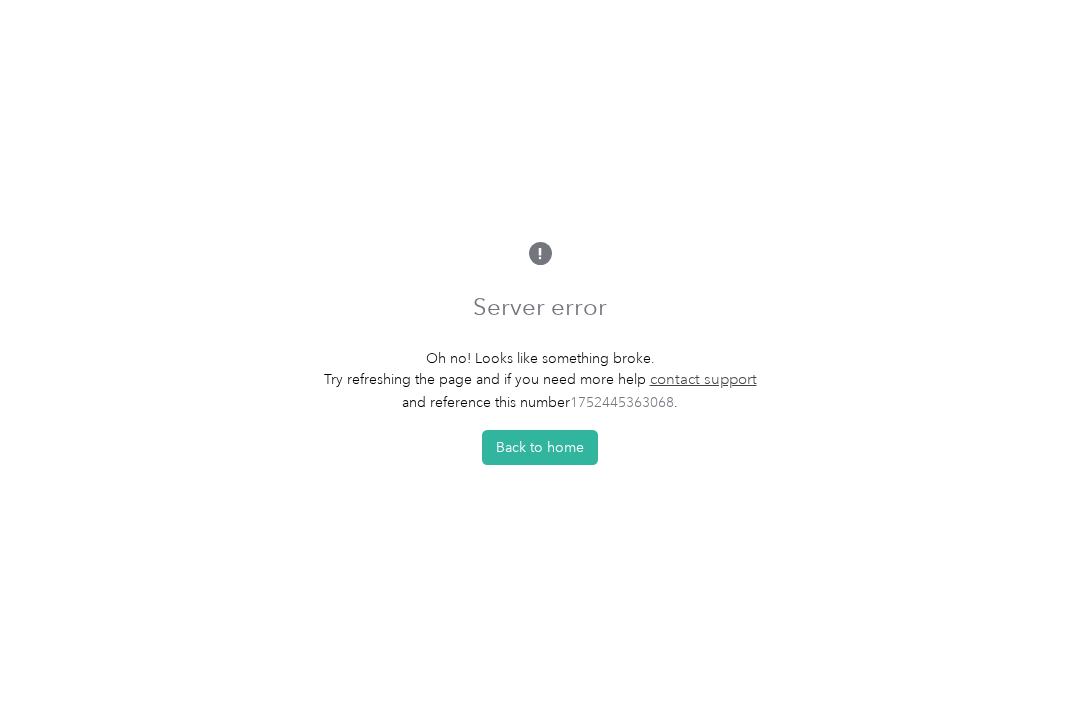 click on "Back to home" at bounding box center [540, 447] 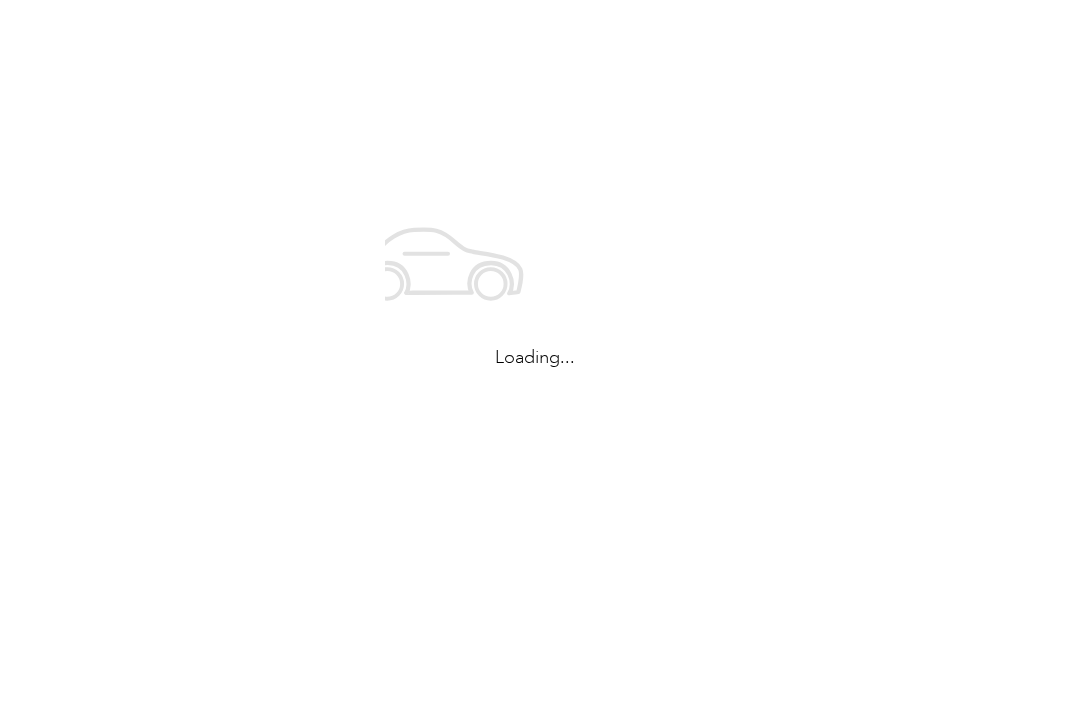 scroll, scrollTop: 0, scrollLeft: 0, axis: both 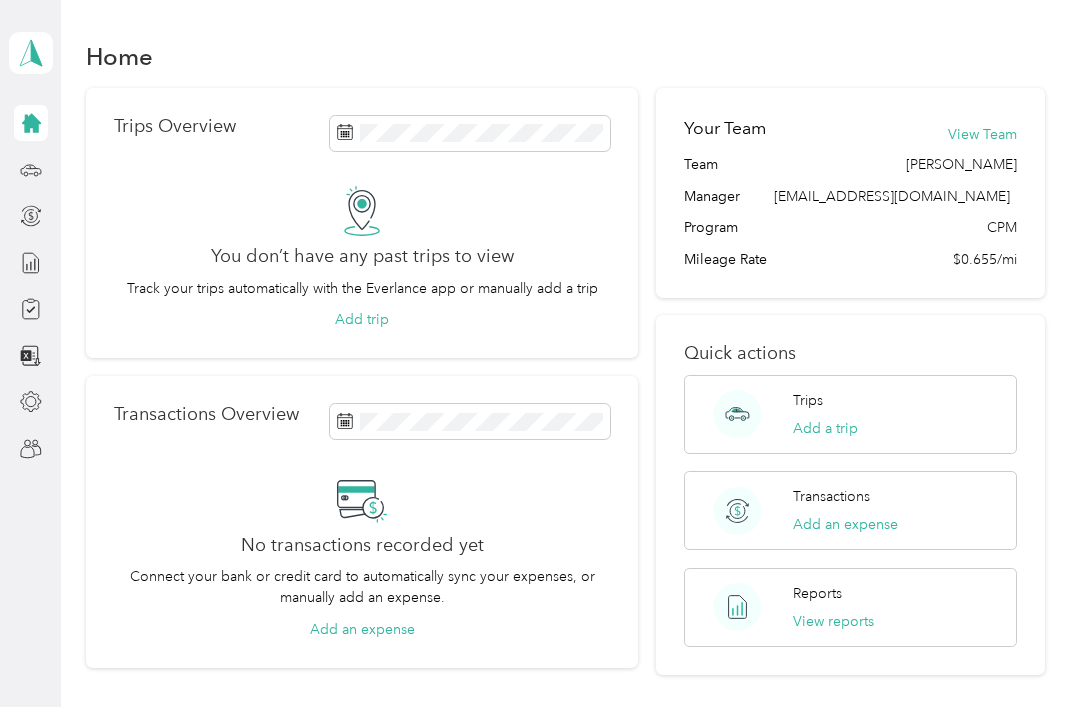 click on "View reports" at bounding box center [833, 621] 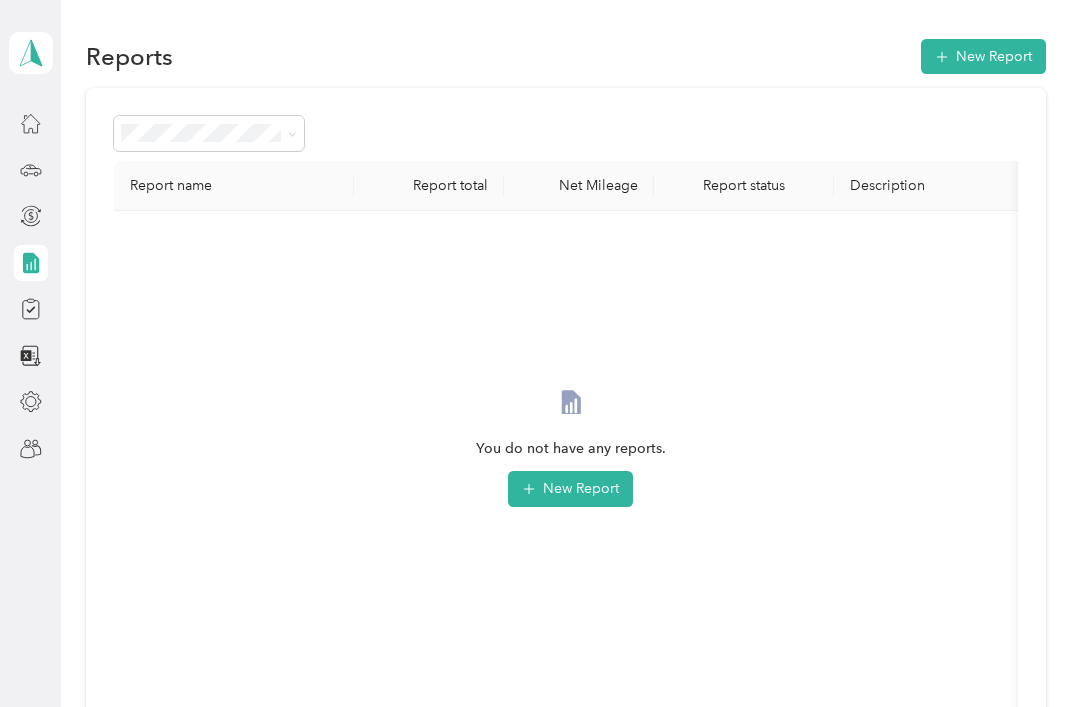 click at bounding box center (31, 123) 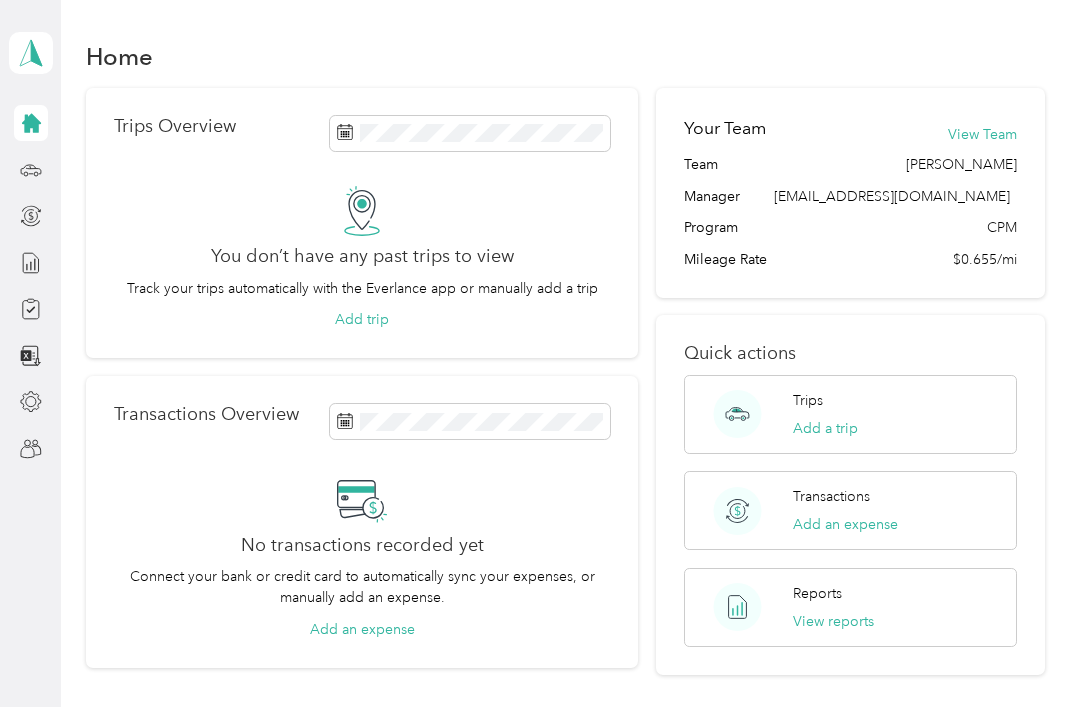 click on "View Team" at bounding box center (982, 134) 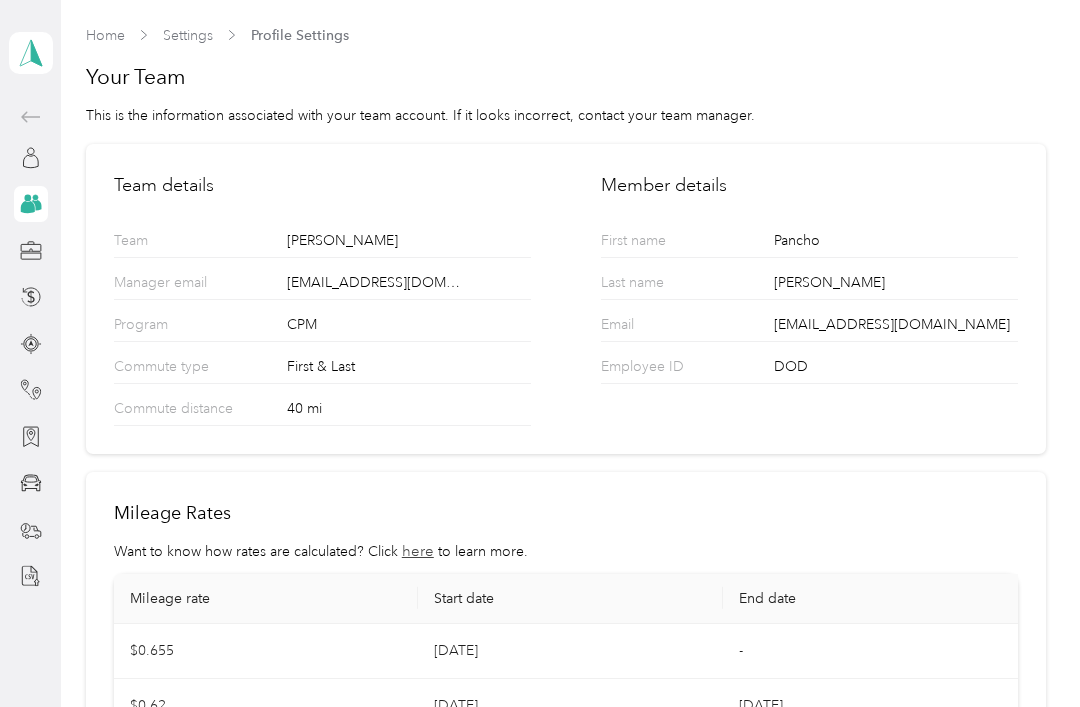 scroll, scrollTop: 0, scrollLeft: 0, axis: both 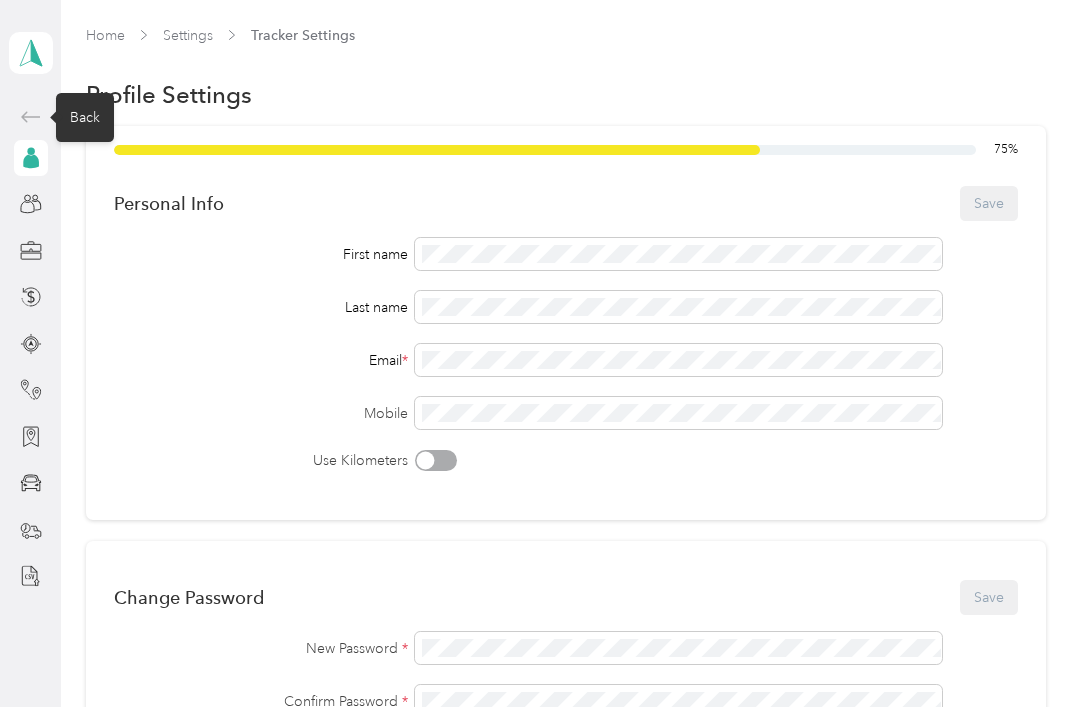 click 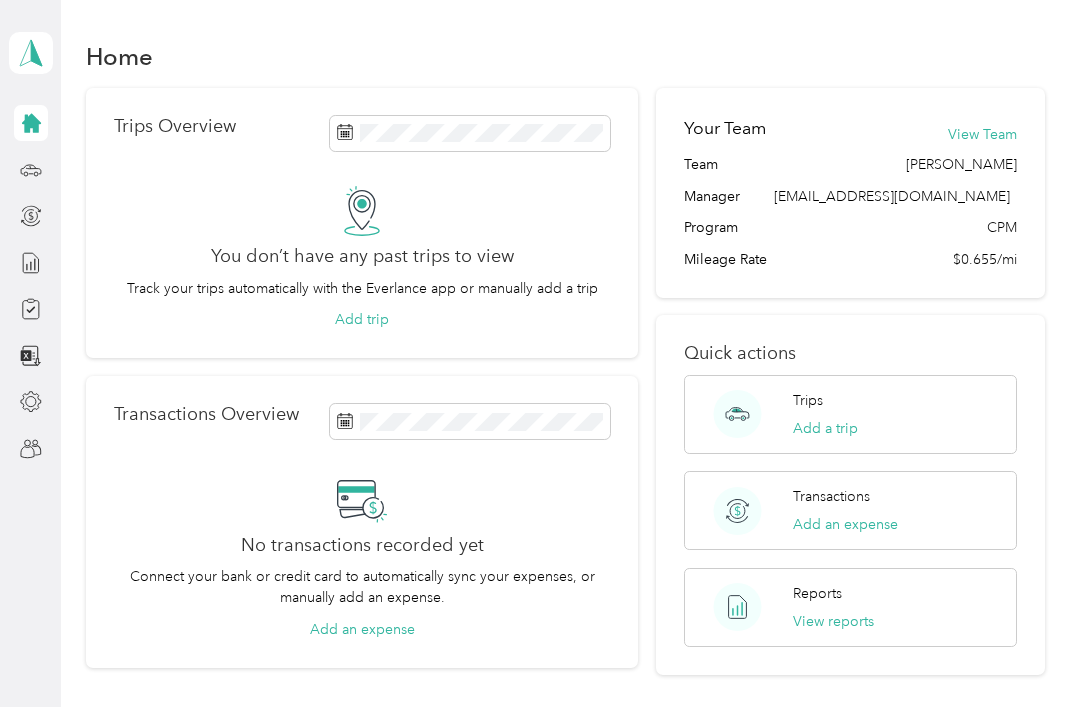 scroll, scrollTop: 0, scrollLeft: 0, axis: both 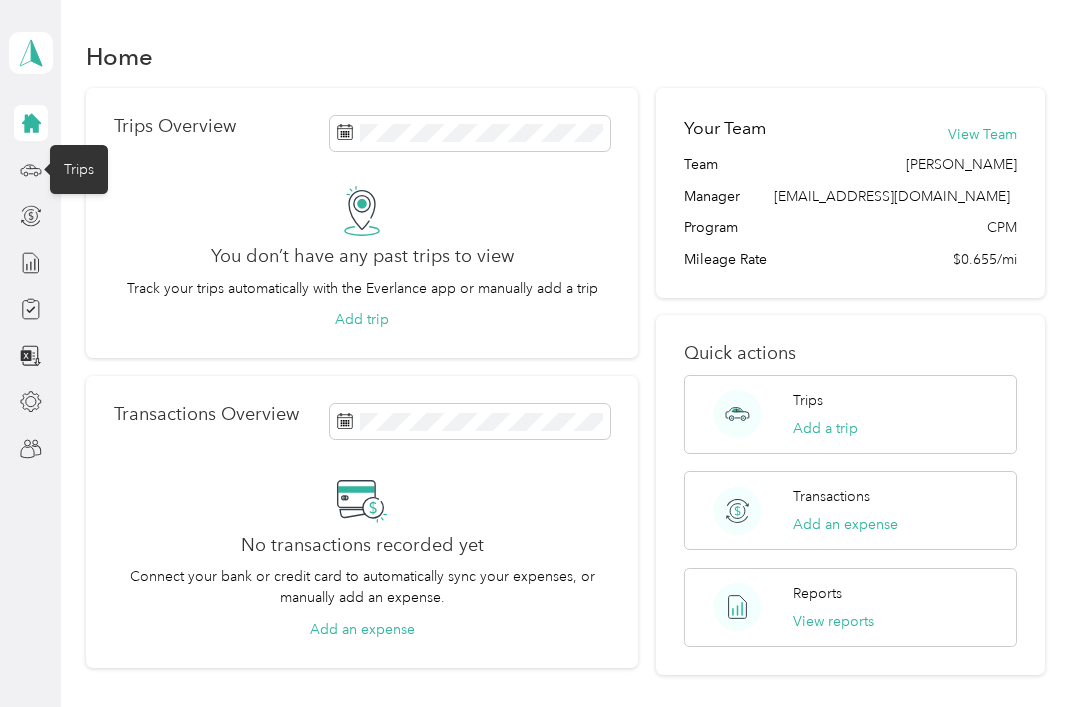 click 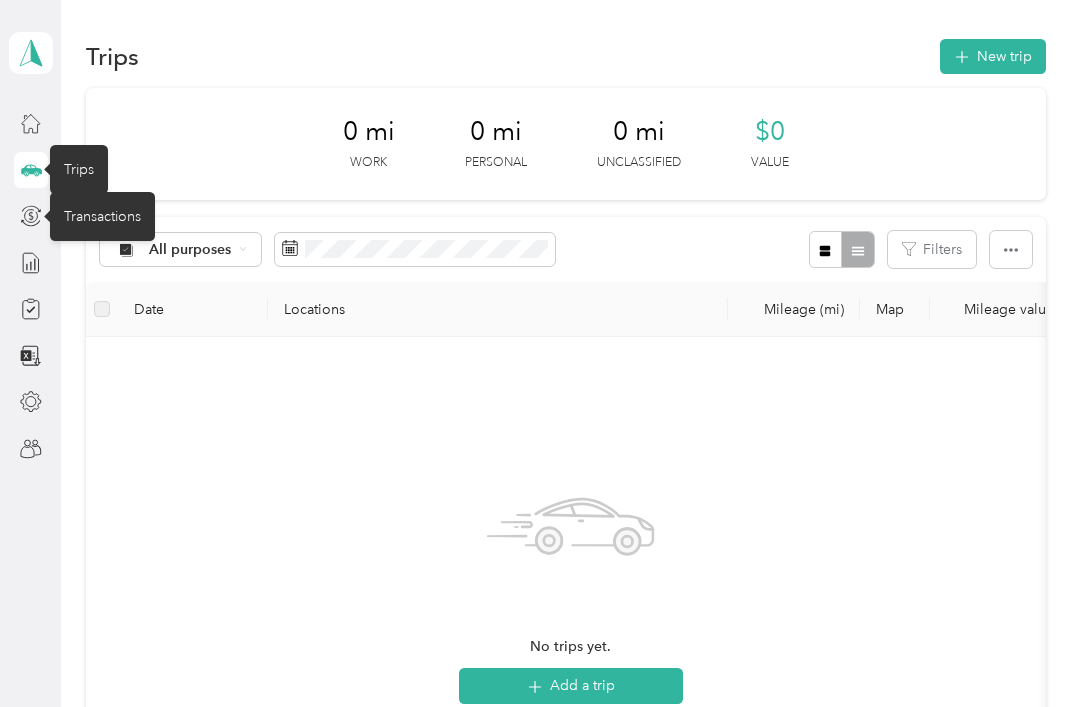 click 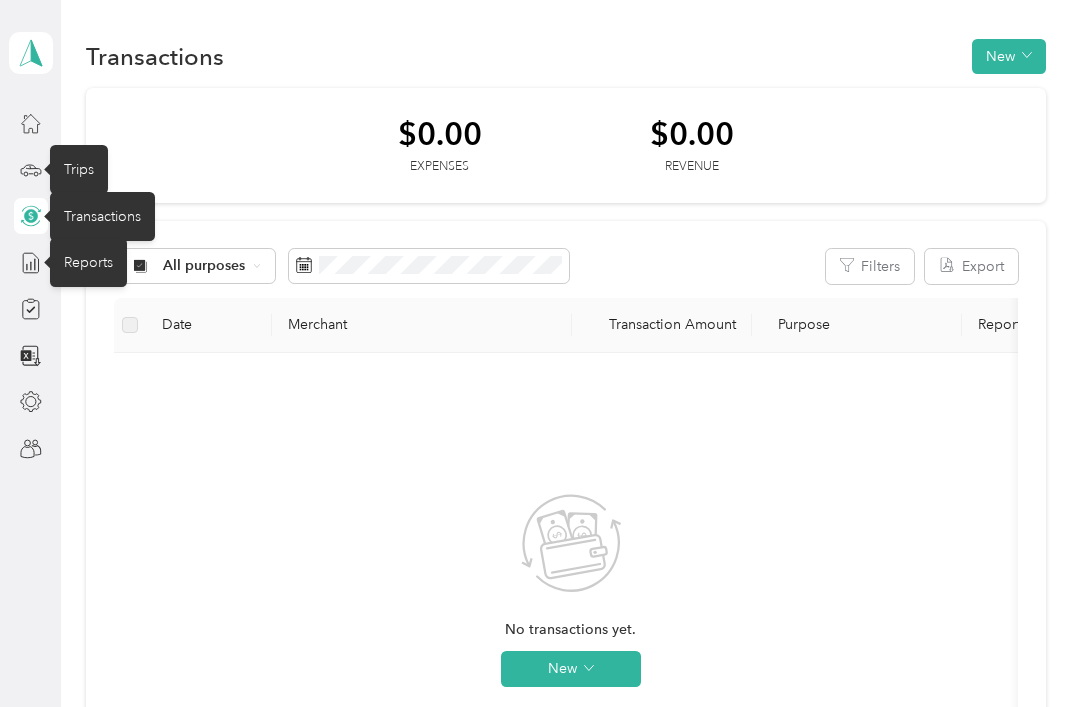 click 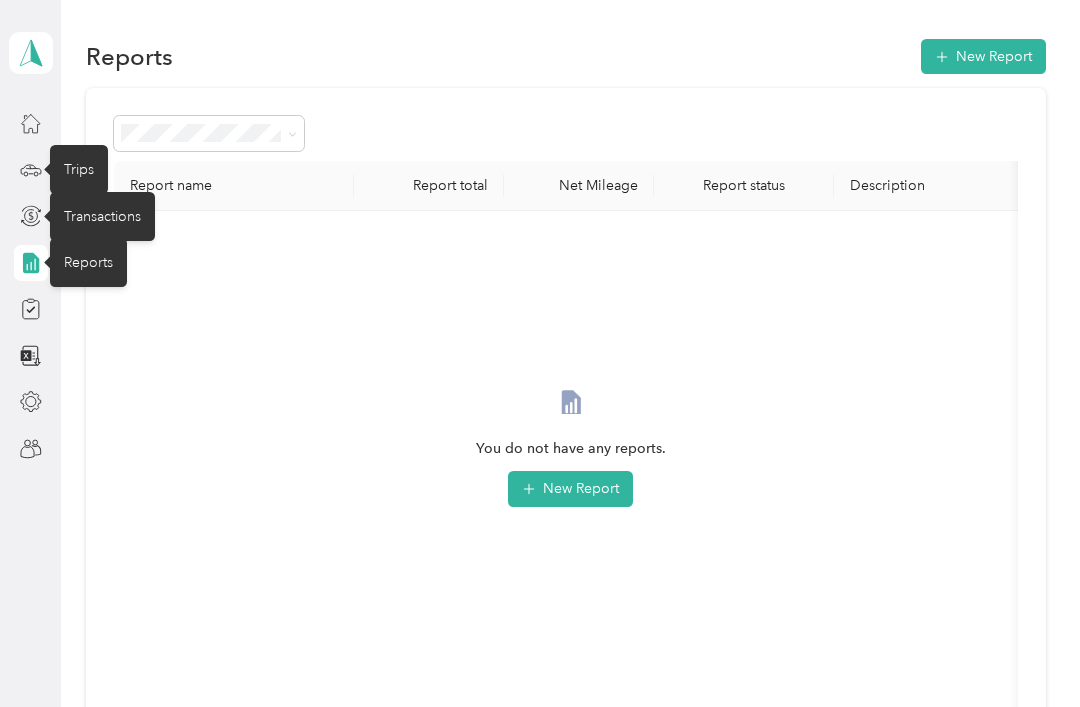 click at bounding box center (31, 263) 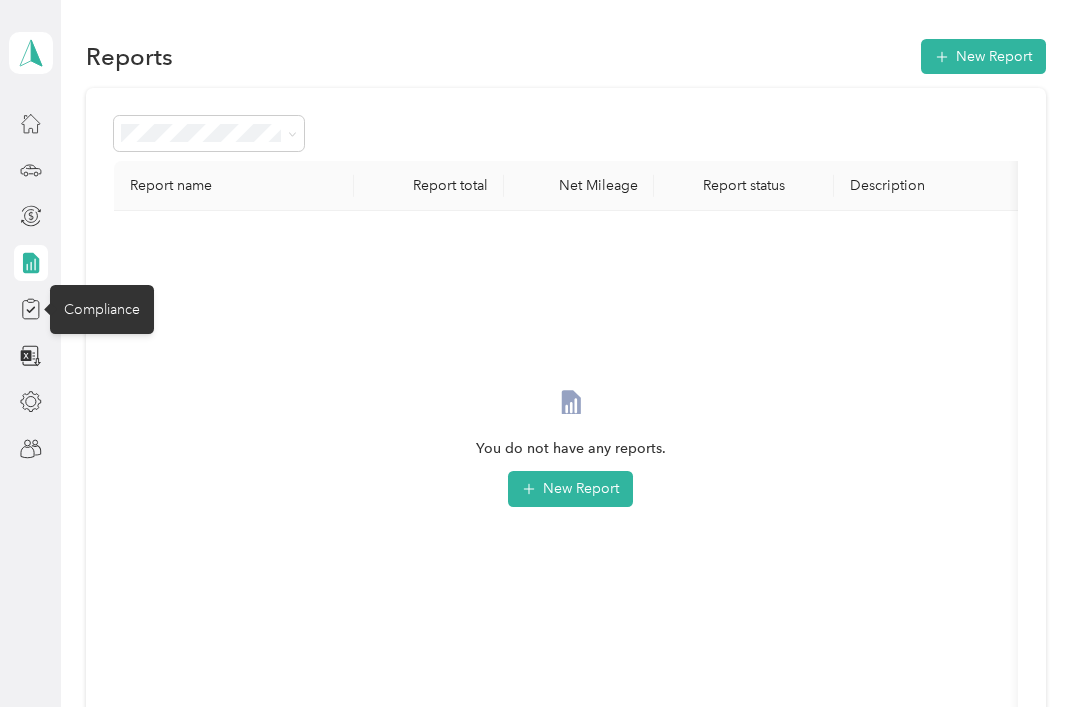 click 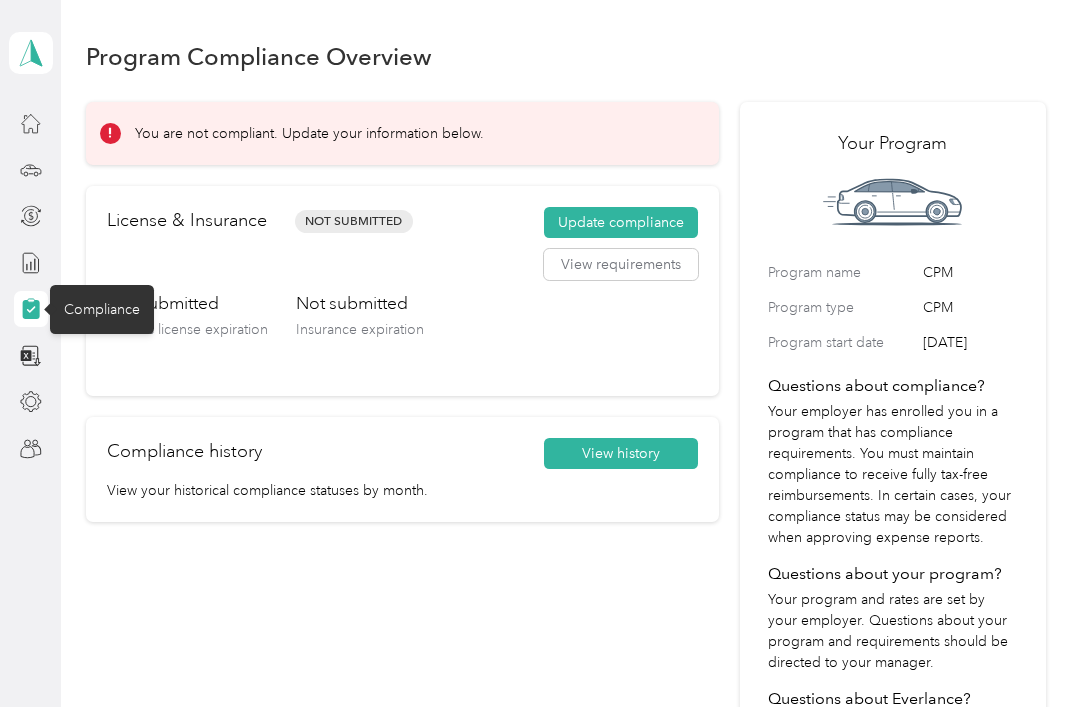 click at bounding box center [31, 356] 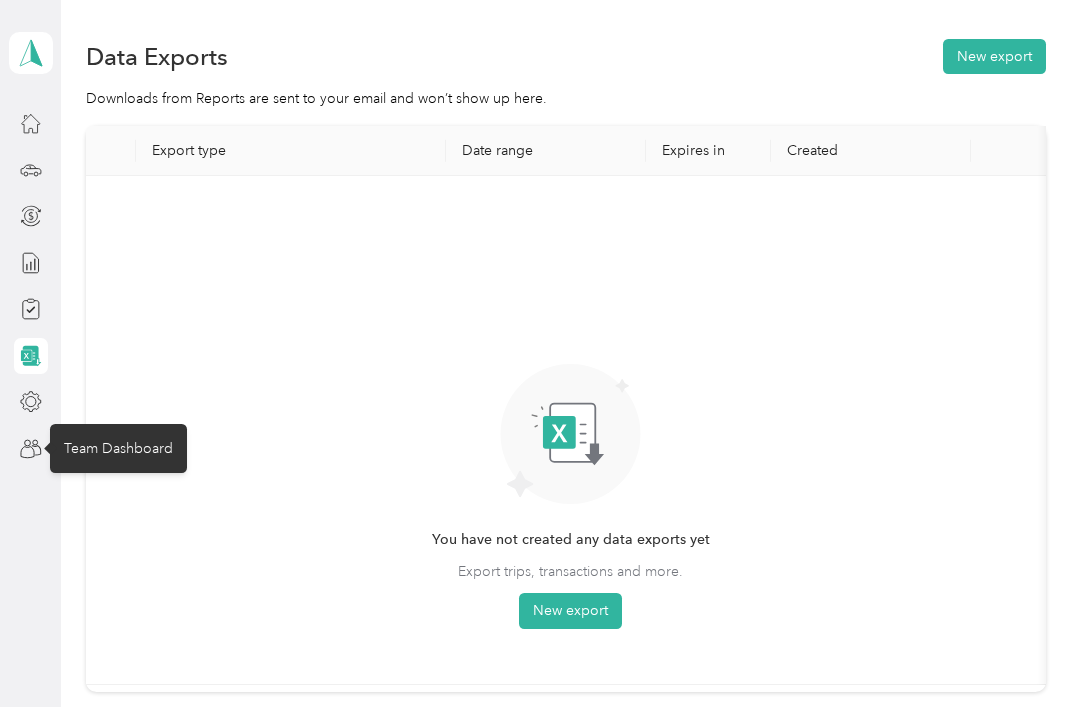 click 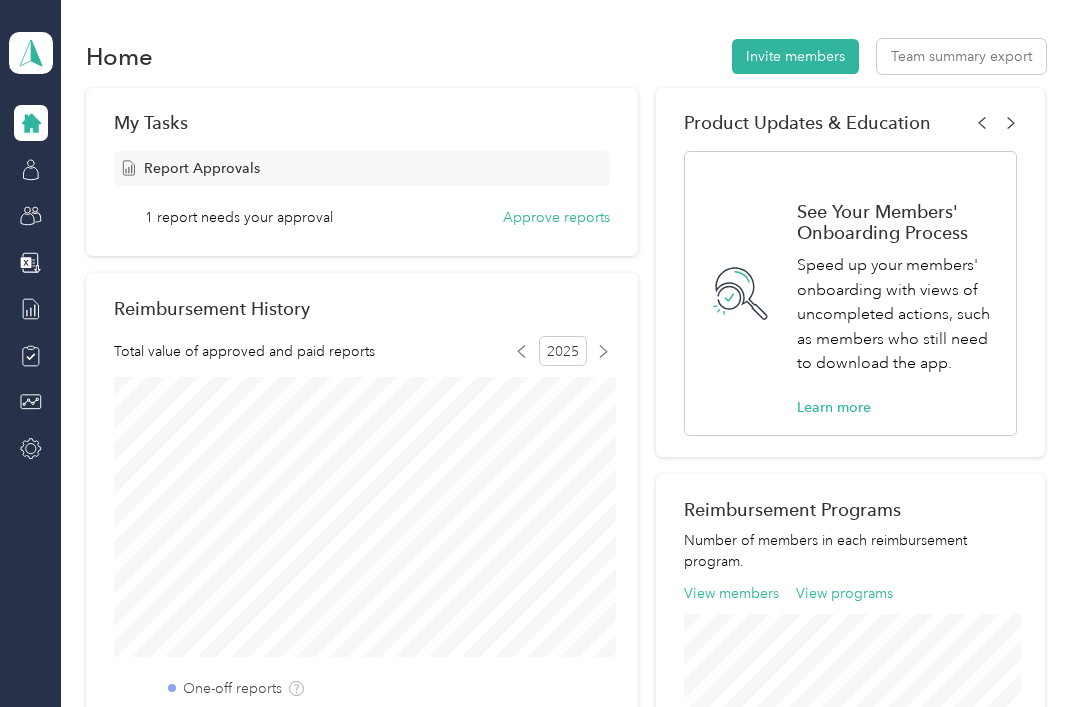 click on "Approve reports" at bounding box center [556, 217] 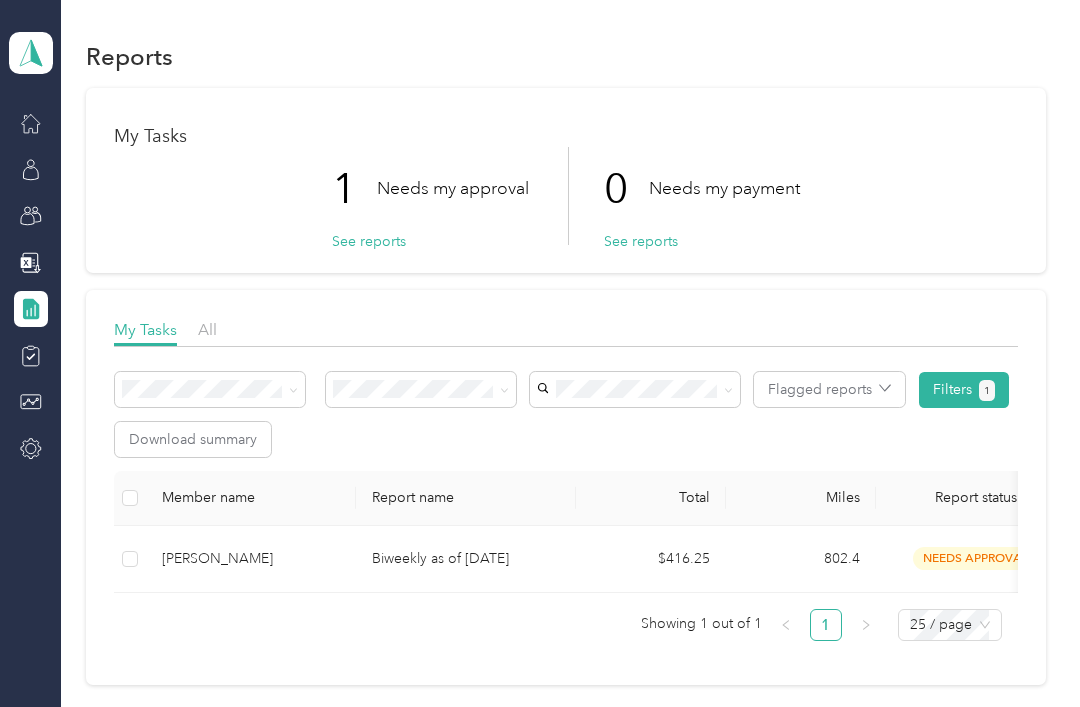 click on "Biweekly as of [DATE]" at bounding box center [466, 559] 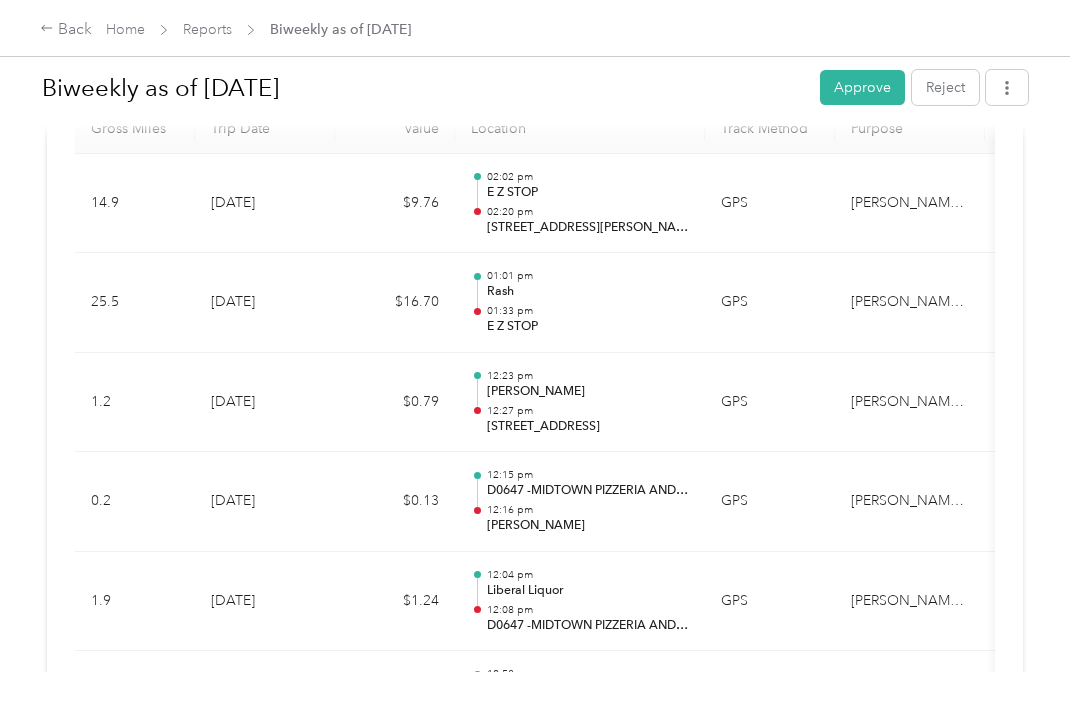 scroll, scrollTop: 610, scrollLeft: 0, axis: vertical 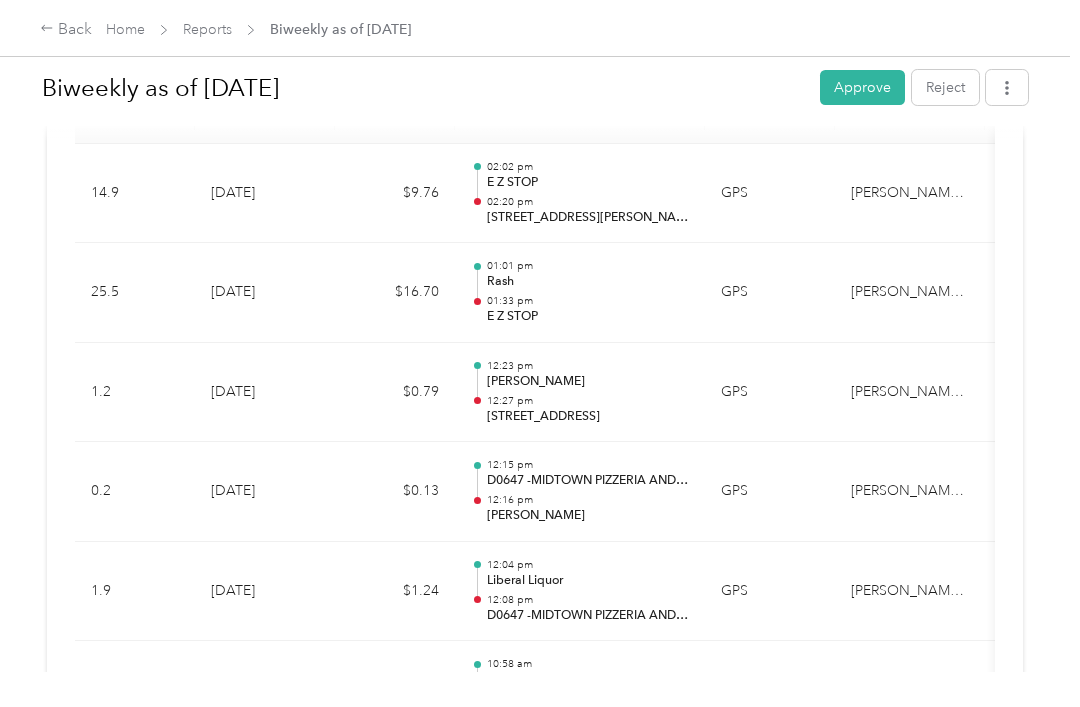 click on "[PERSON_NAME] Work" at bounding box center (910, 393) 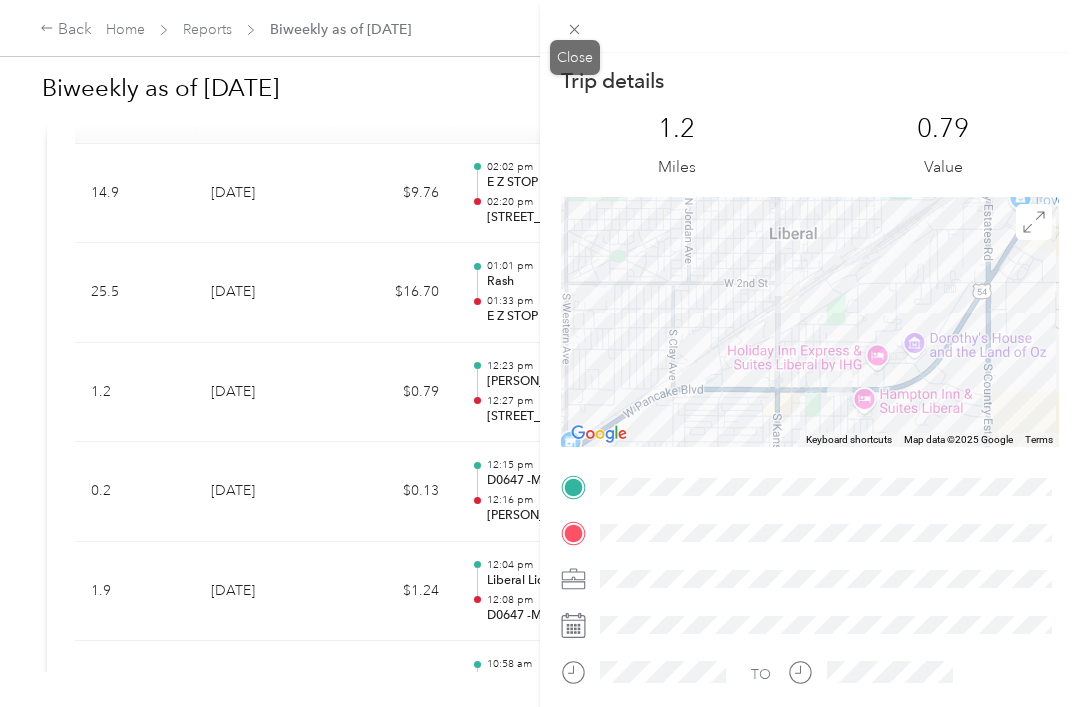 click on "Close" at bounding box center (575, 57) 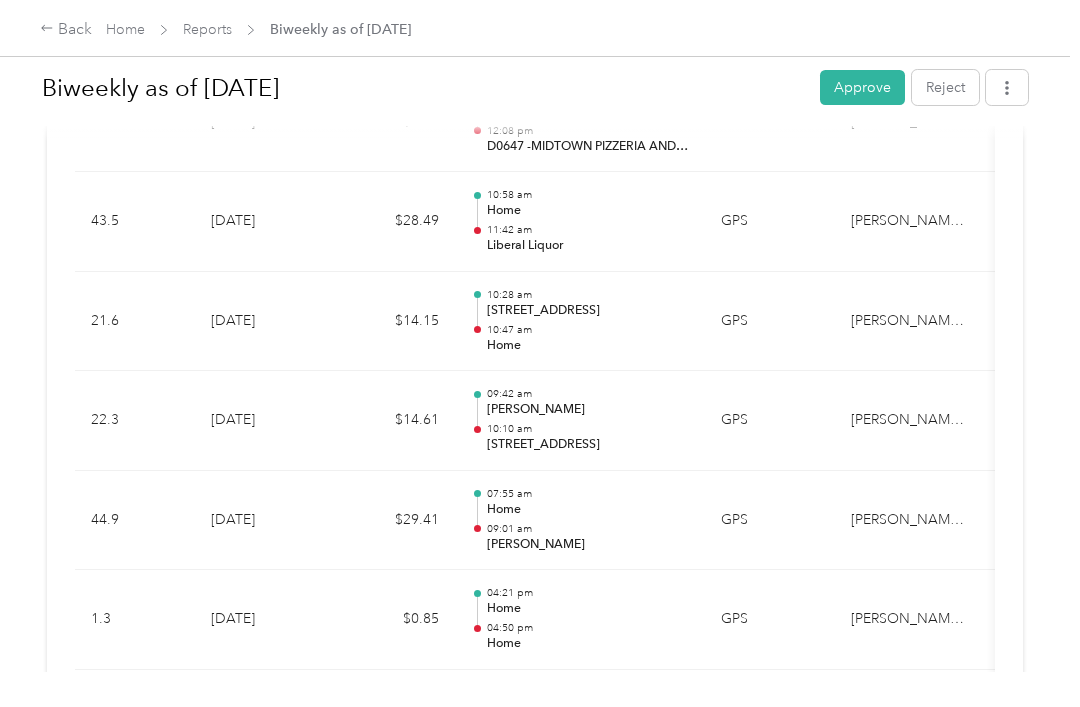scroll, scrollTop: 1085, scrollLeft: 0, axis: vertical 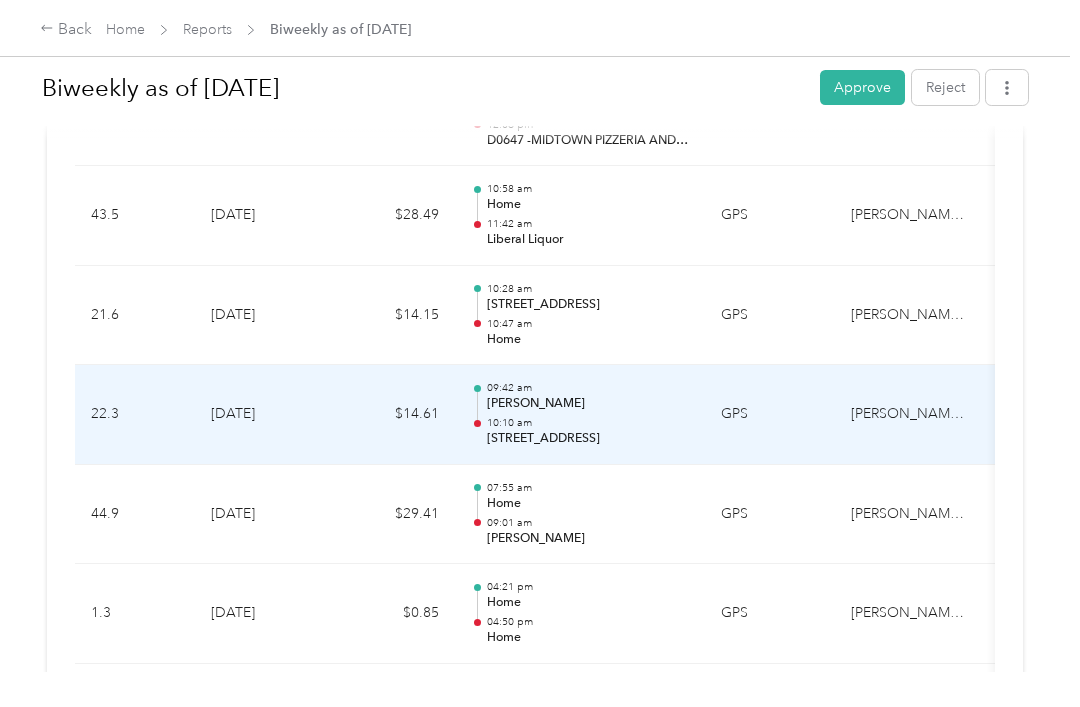 click on "[PERSON_NAME] Work" at bounding box center [910, 415] 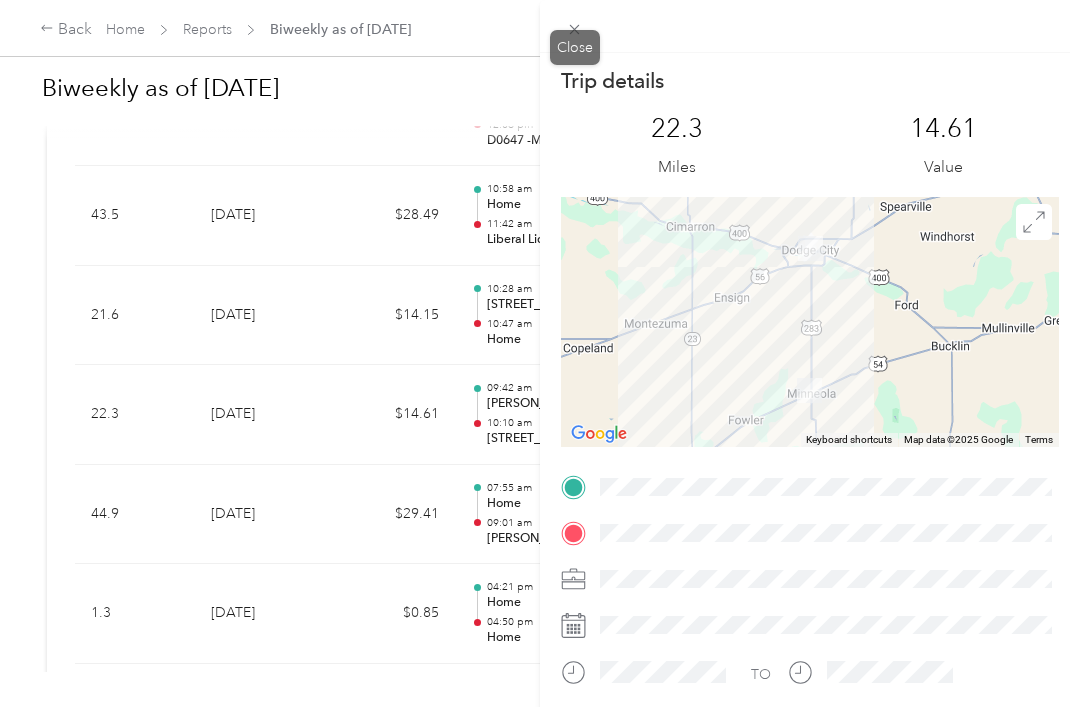 click at bounding box center (575, 29) 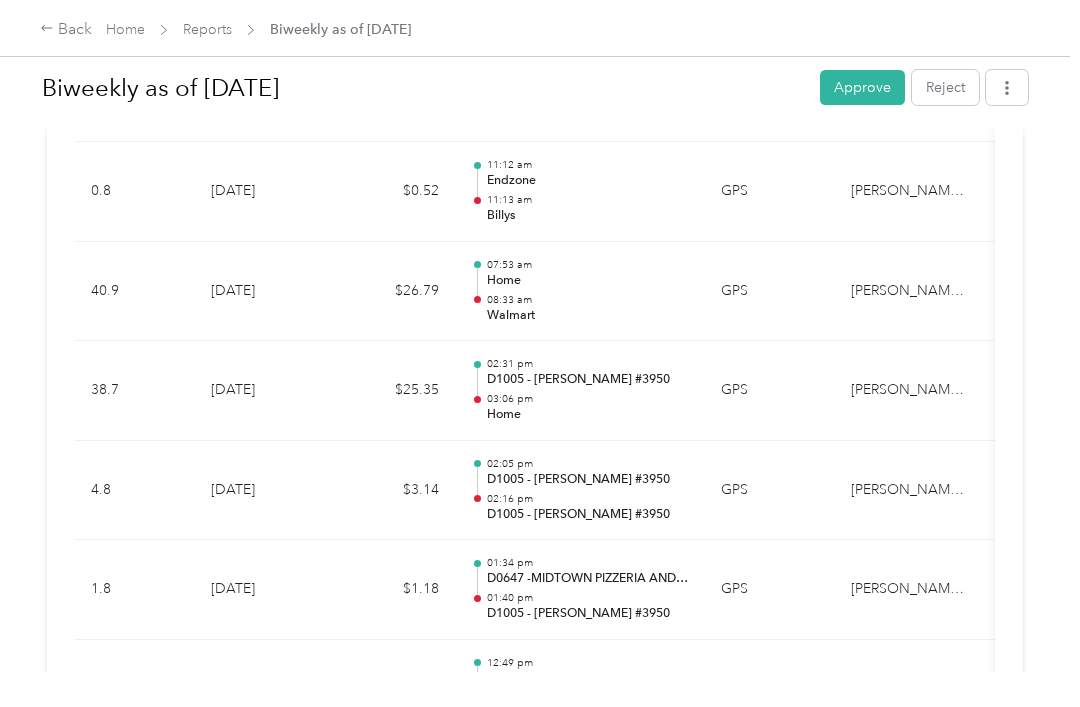 scroll, scrollTop: 2307, scrollLeft: 0, axis: vertical 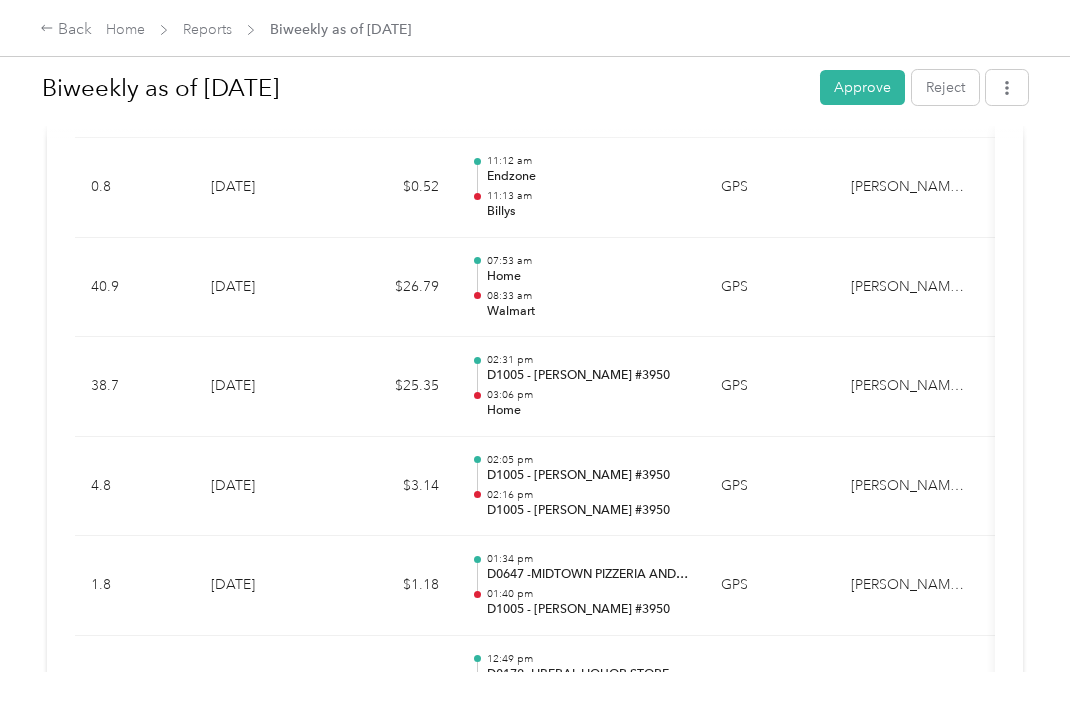 click on "[PERSON_NAME] Work" at bounding box center (910, 487) 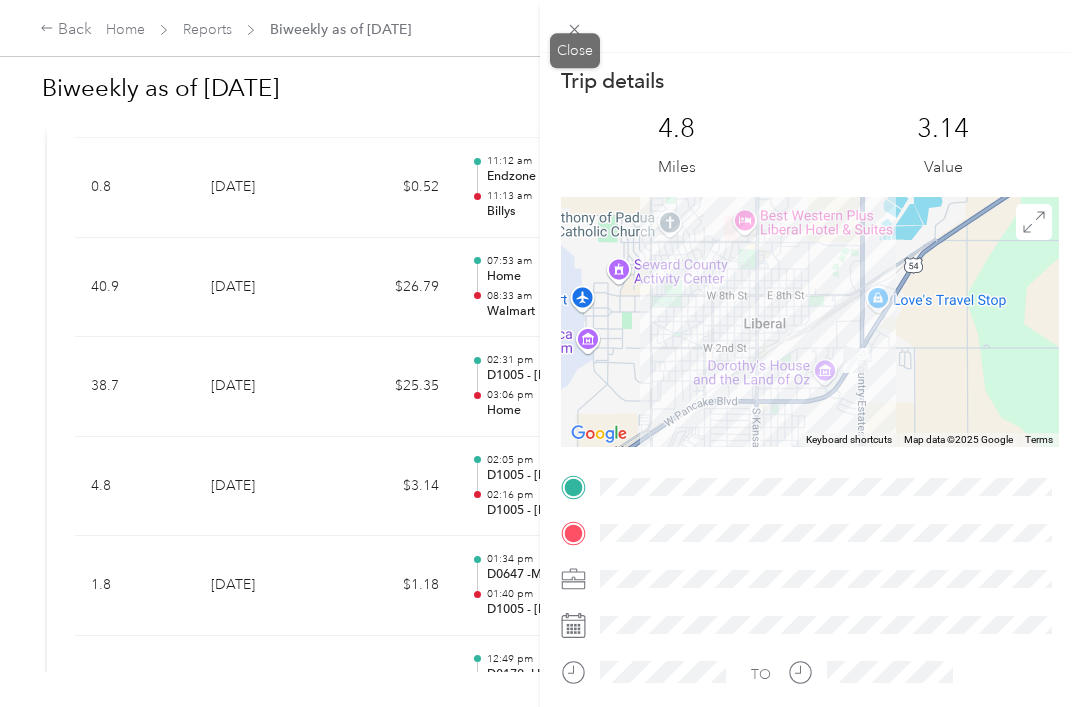 click at bounding box center (575, 29) 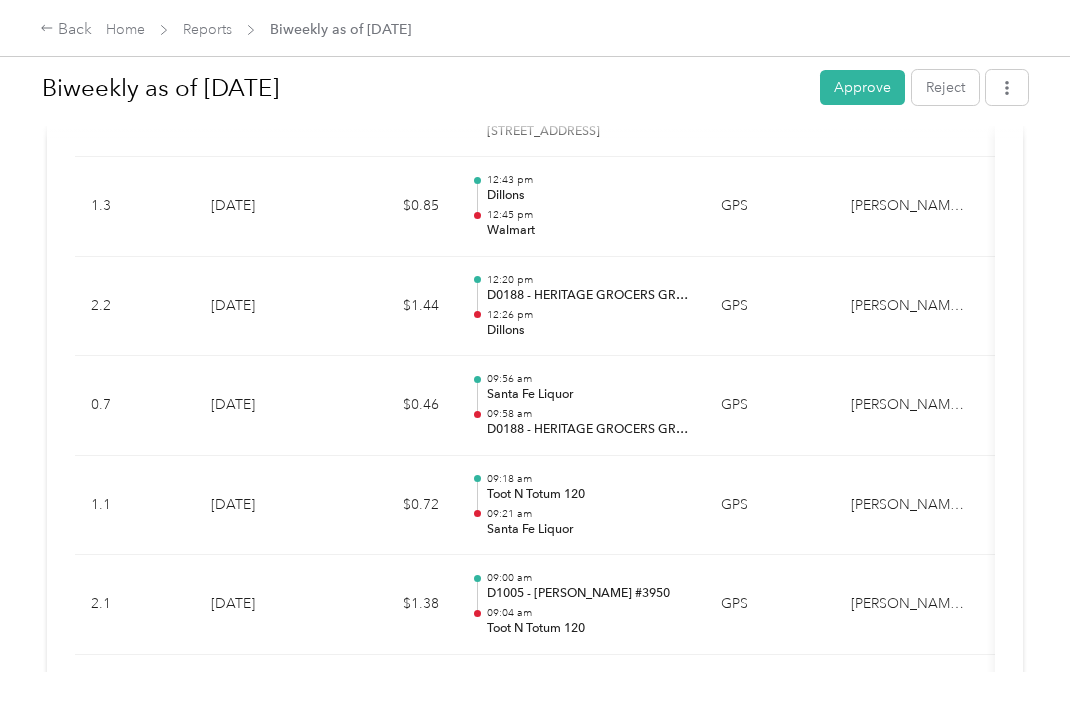 scroll, scrollTop: 4479, scrollLeft: 0, axis: vertical 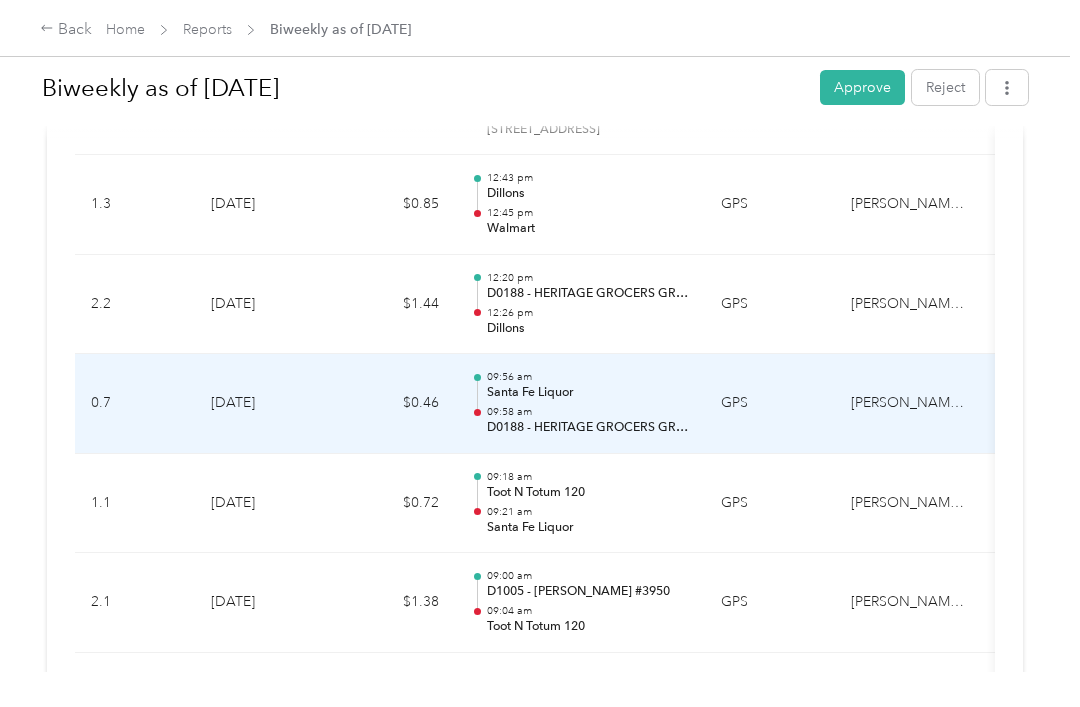 click on "[PERSON_NAME] Work" at bounding box center (910, 404) 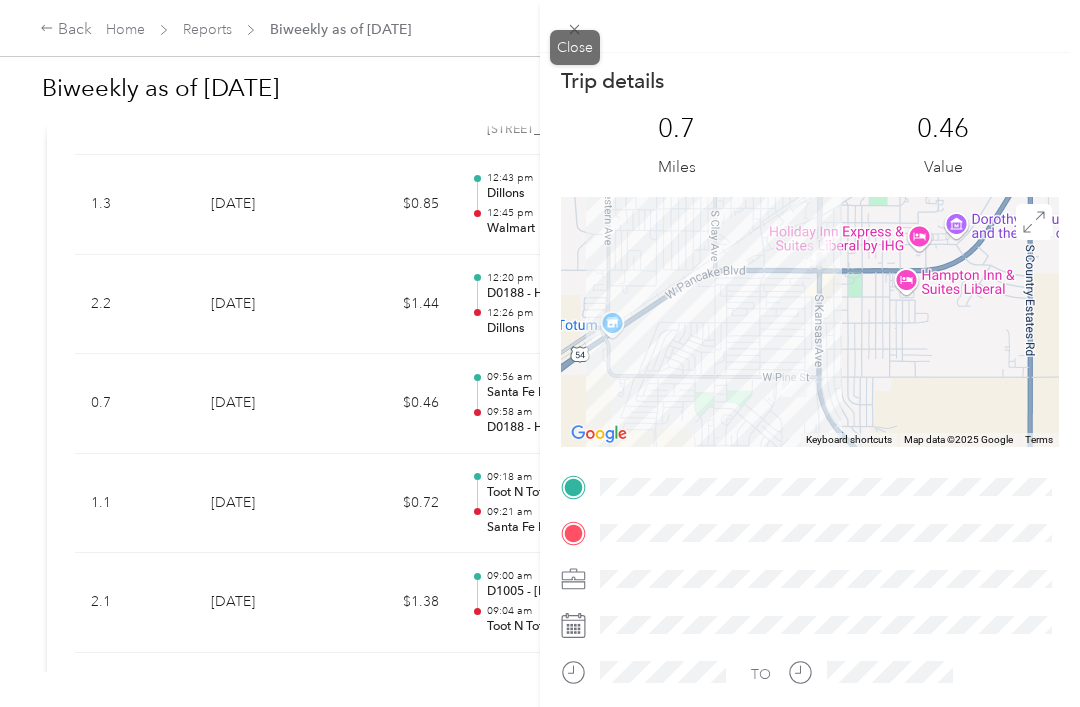 click at bounding box center [575, 29] 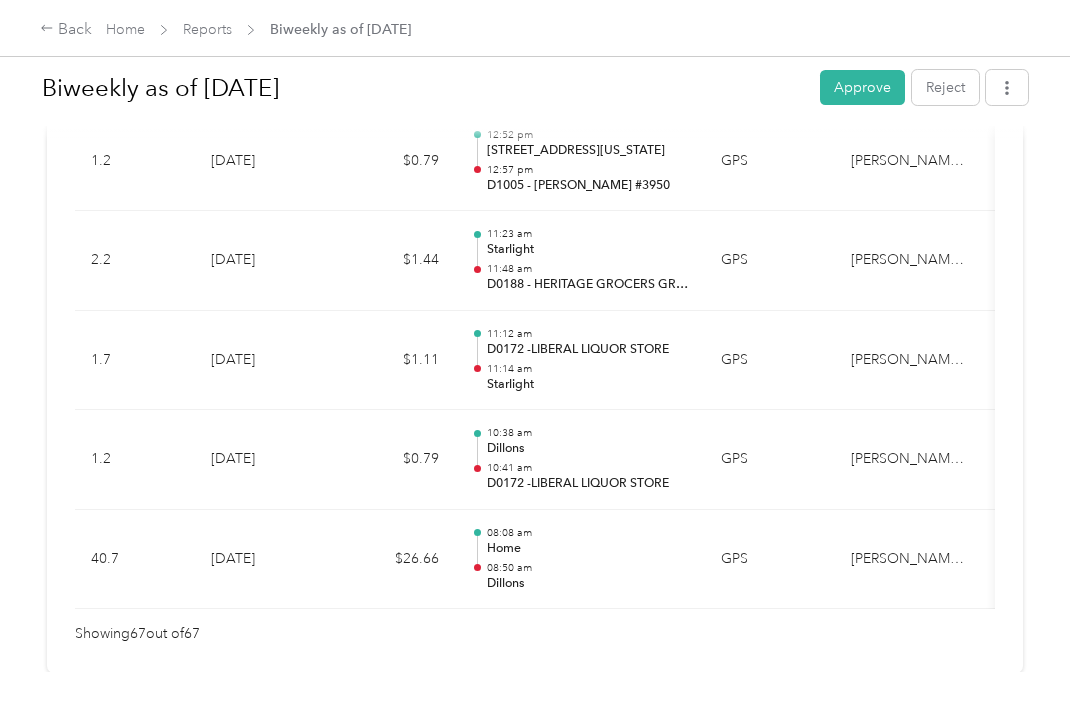 scroll, scrollTop: 6809, scrollLeft: 0, axis: vertical 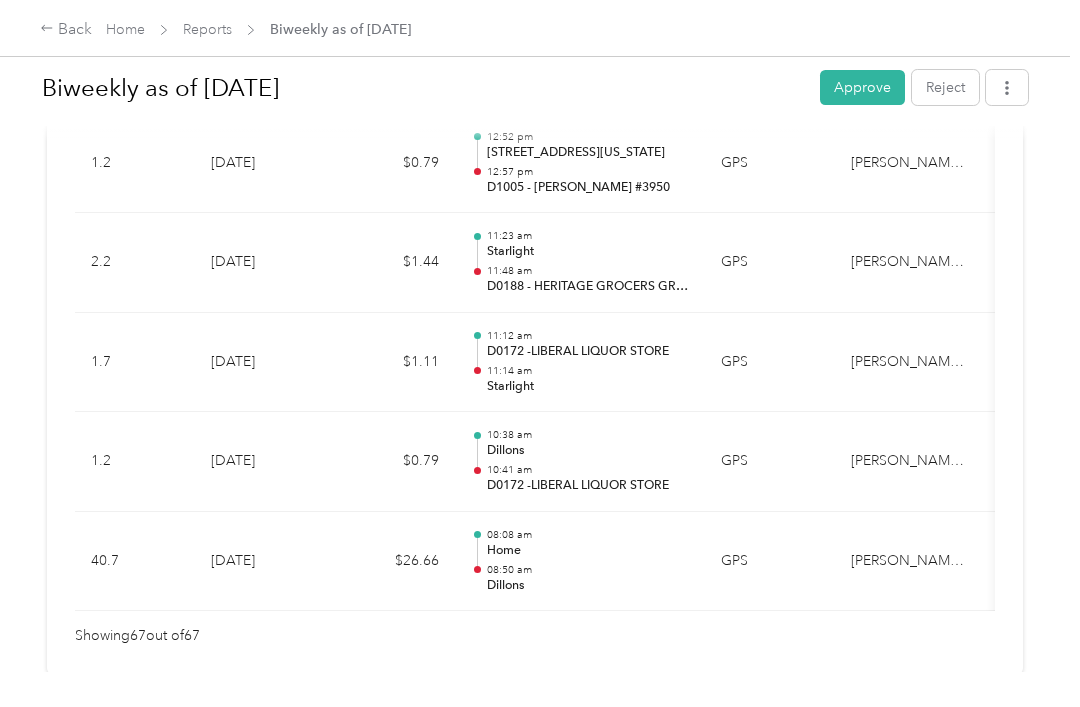click on "[PERSON_NAME] Work" at bounding box center (910, 562) 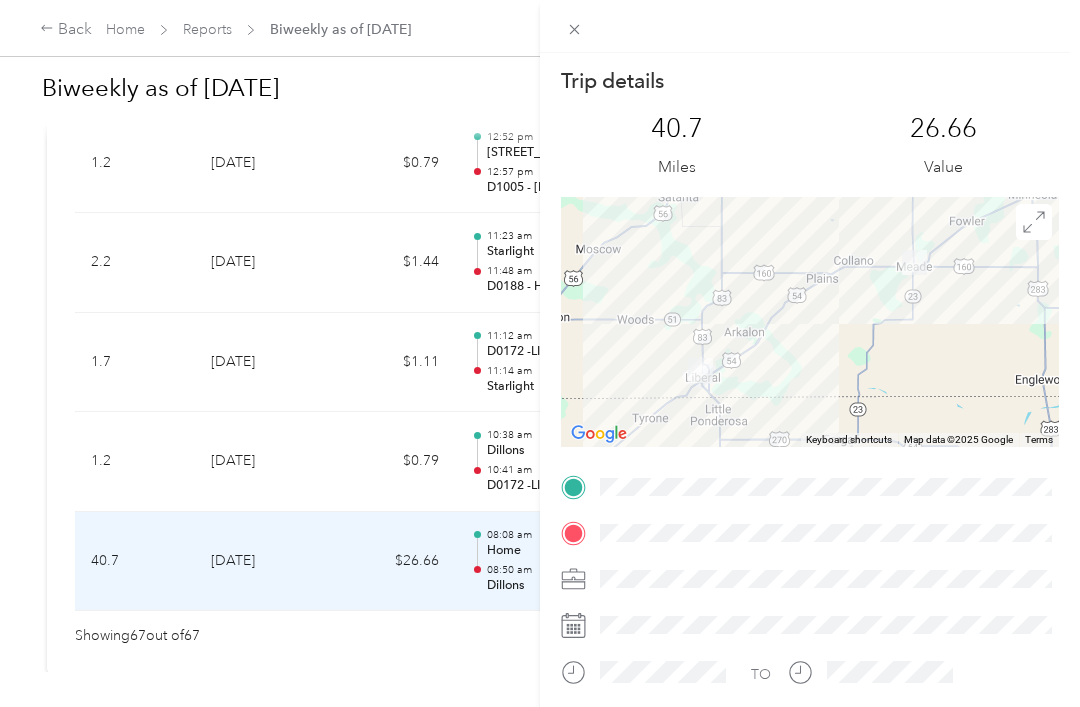 click at bounding box center (810, 26) 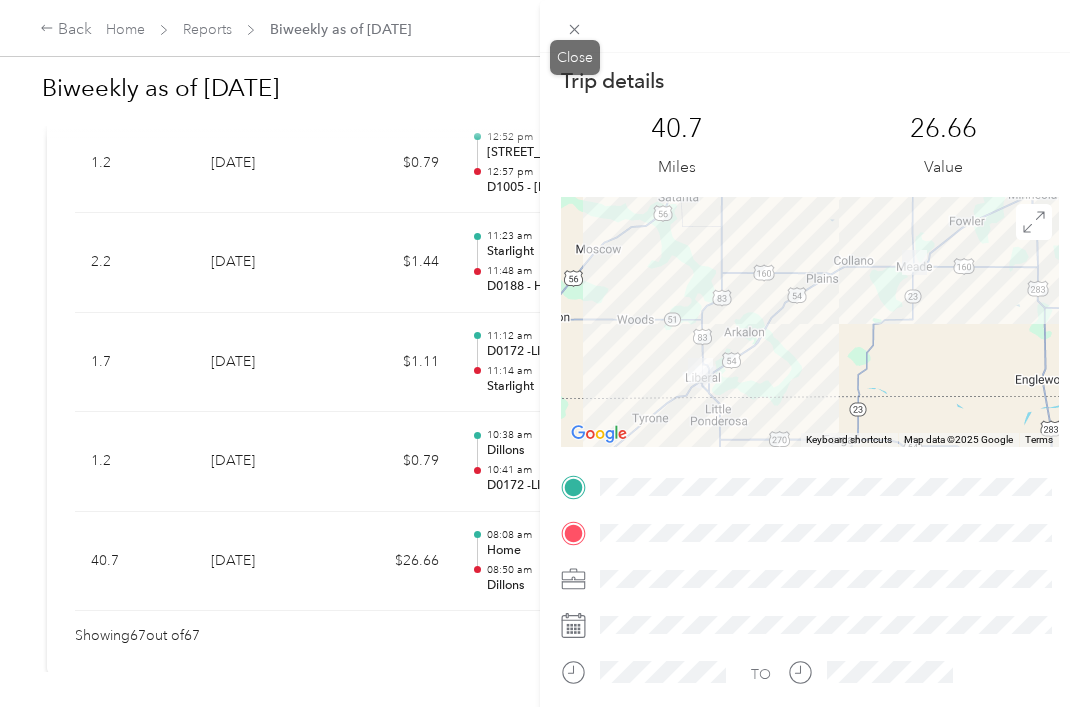 click at bounding box center (575, 29) 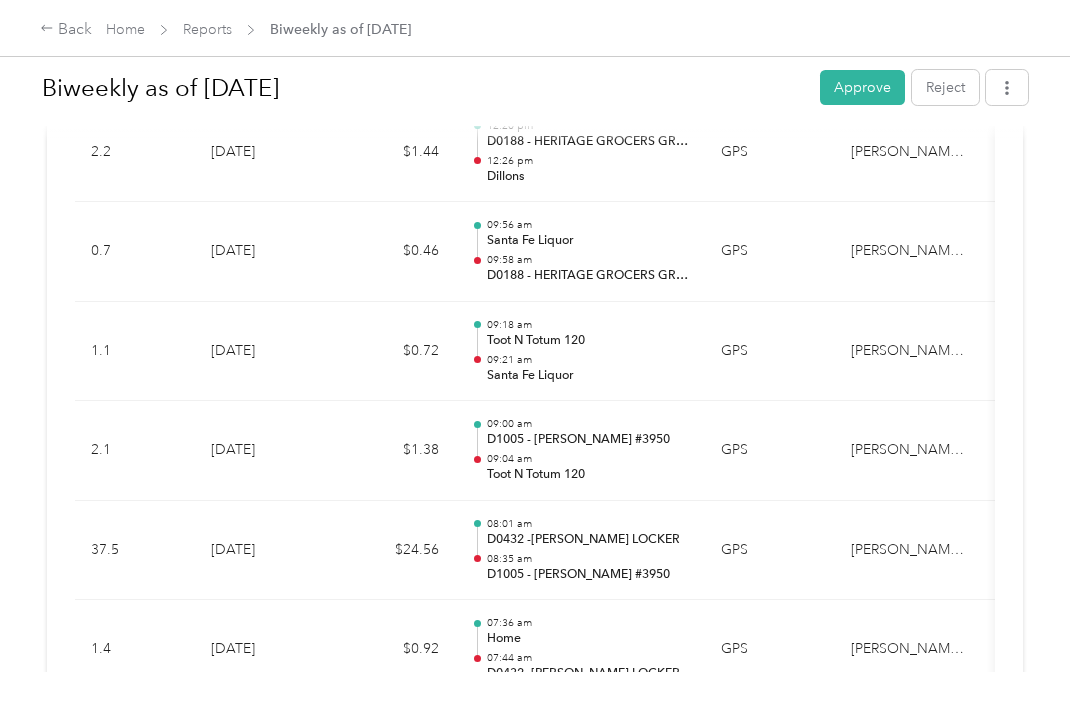 scroll, scrollTop: 4497, scrollLeft: 0, axis: vertical 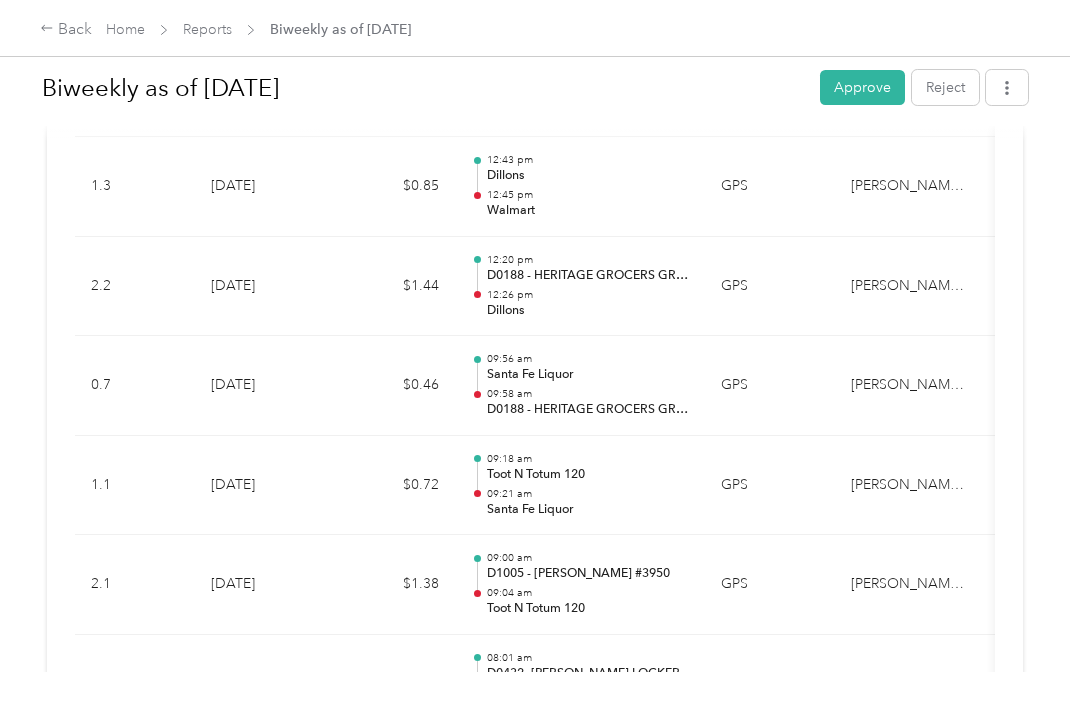 click on "Approve" at bounding box center [862, 87] 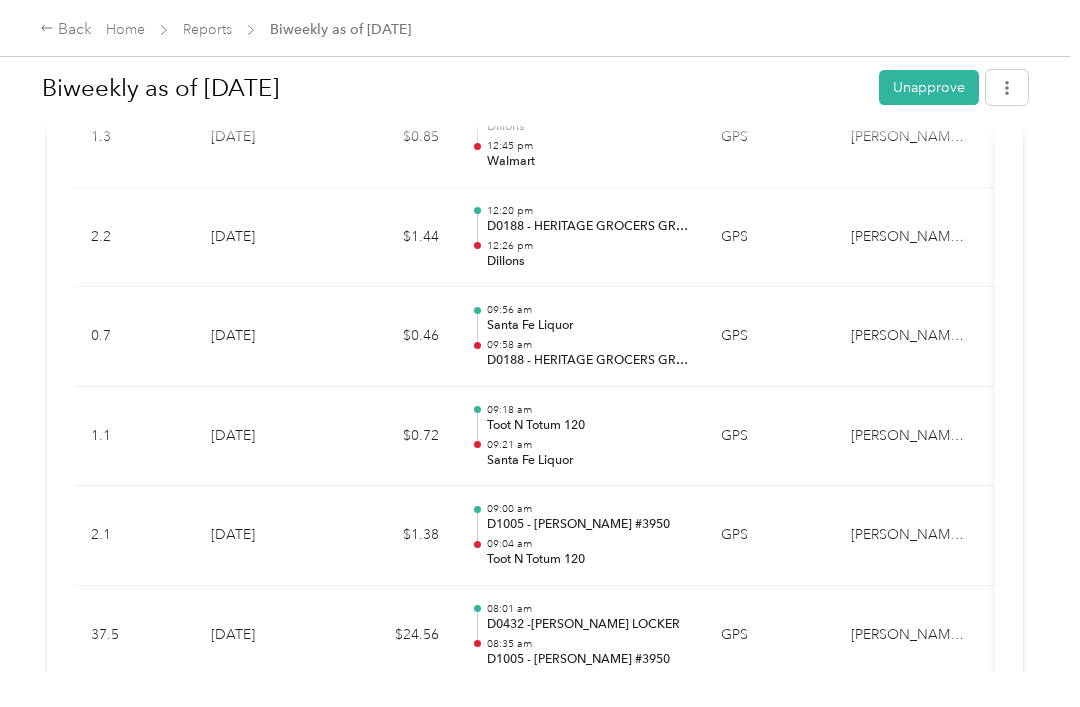 click on "Home" at bounding box center [125, 29] 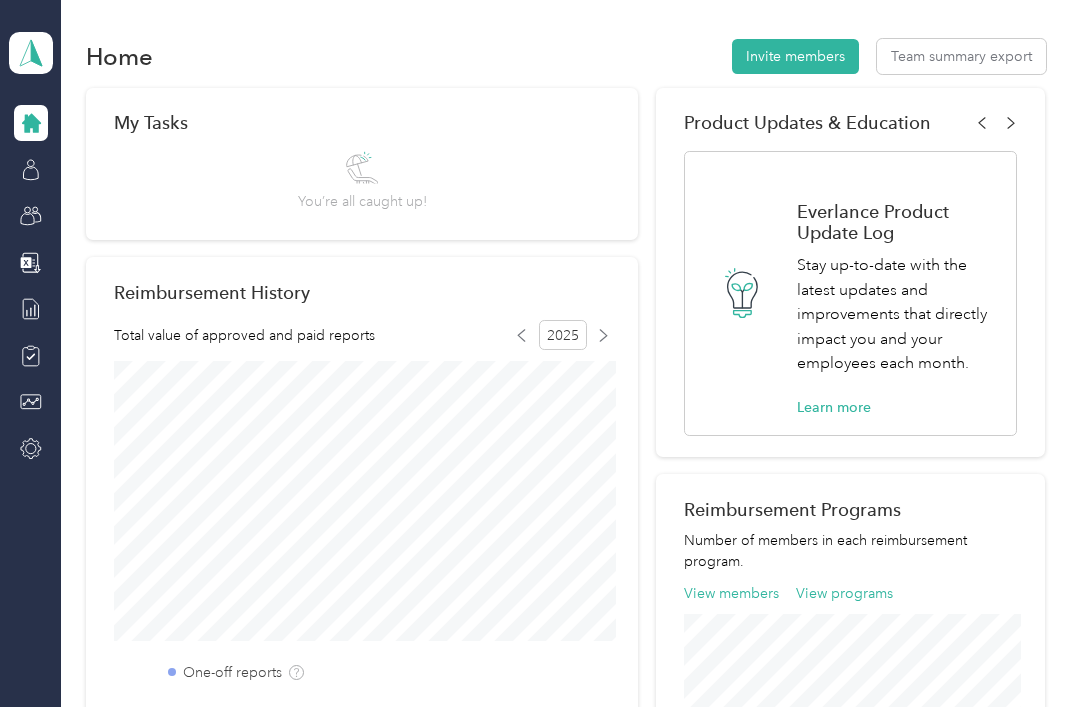 scroll, scrollTop: 0, scrollLeft: 0, axis: both 